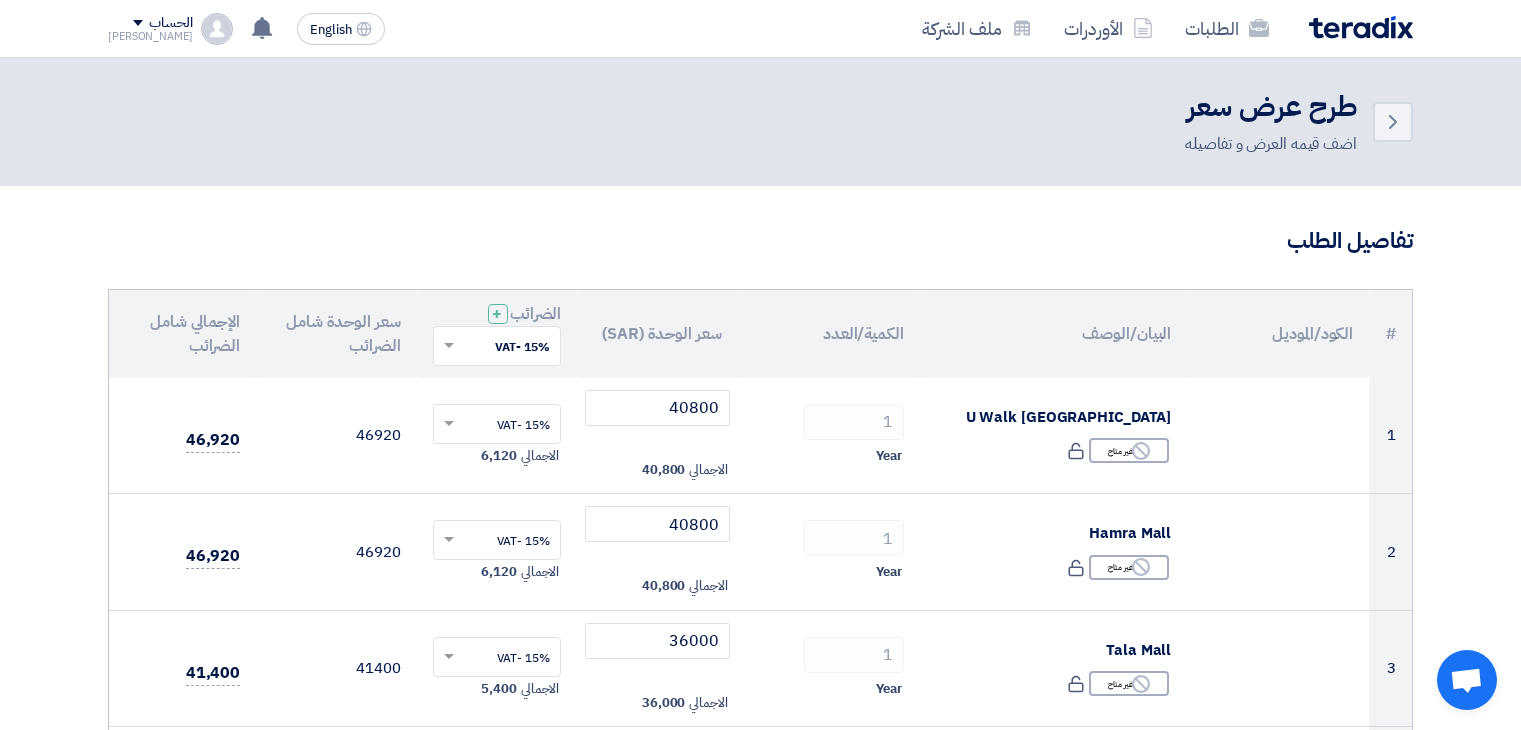 scroll, scrollTop: 1016, scrollLeft: 0, axis: vertical 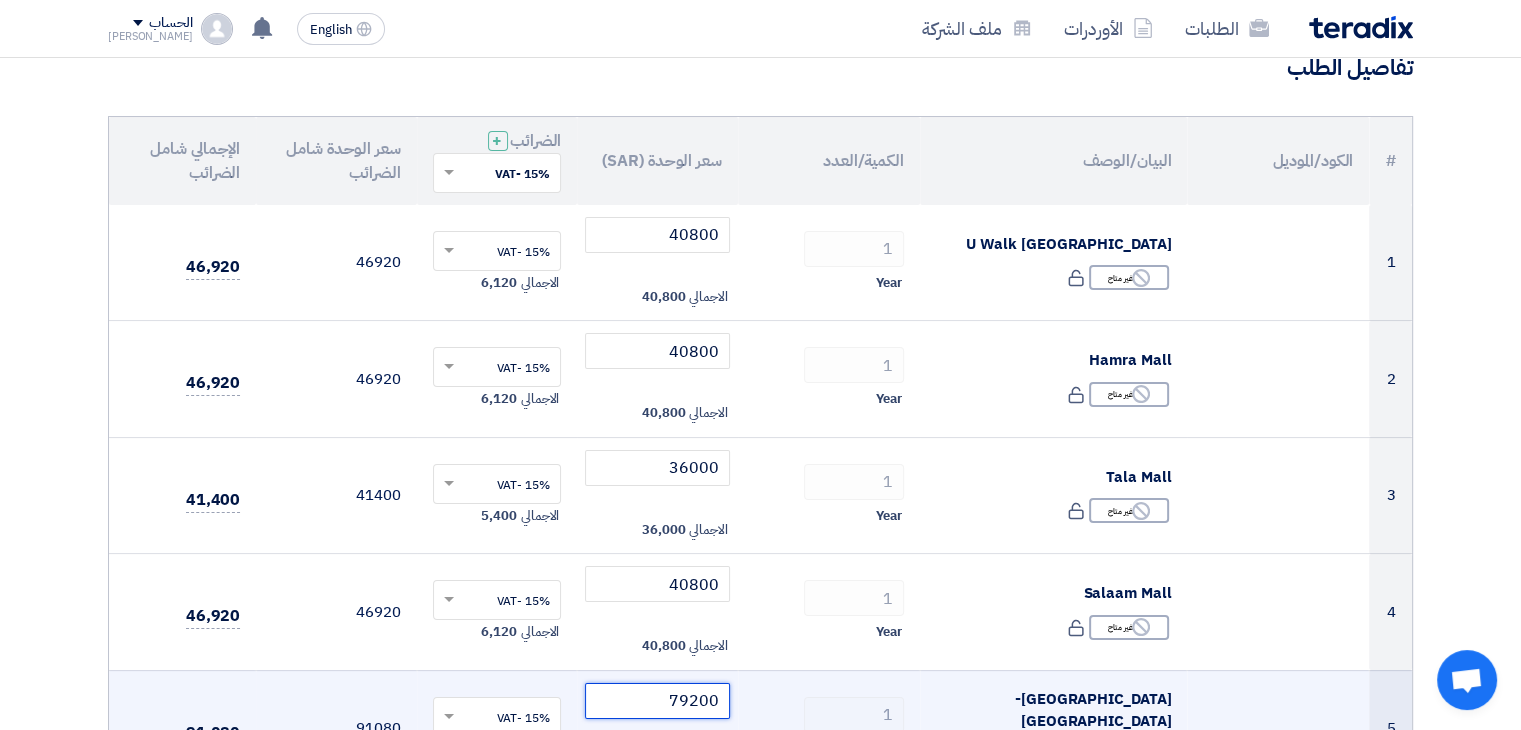 click on "79200" 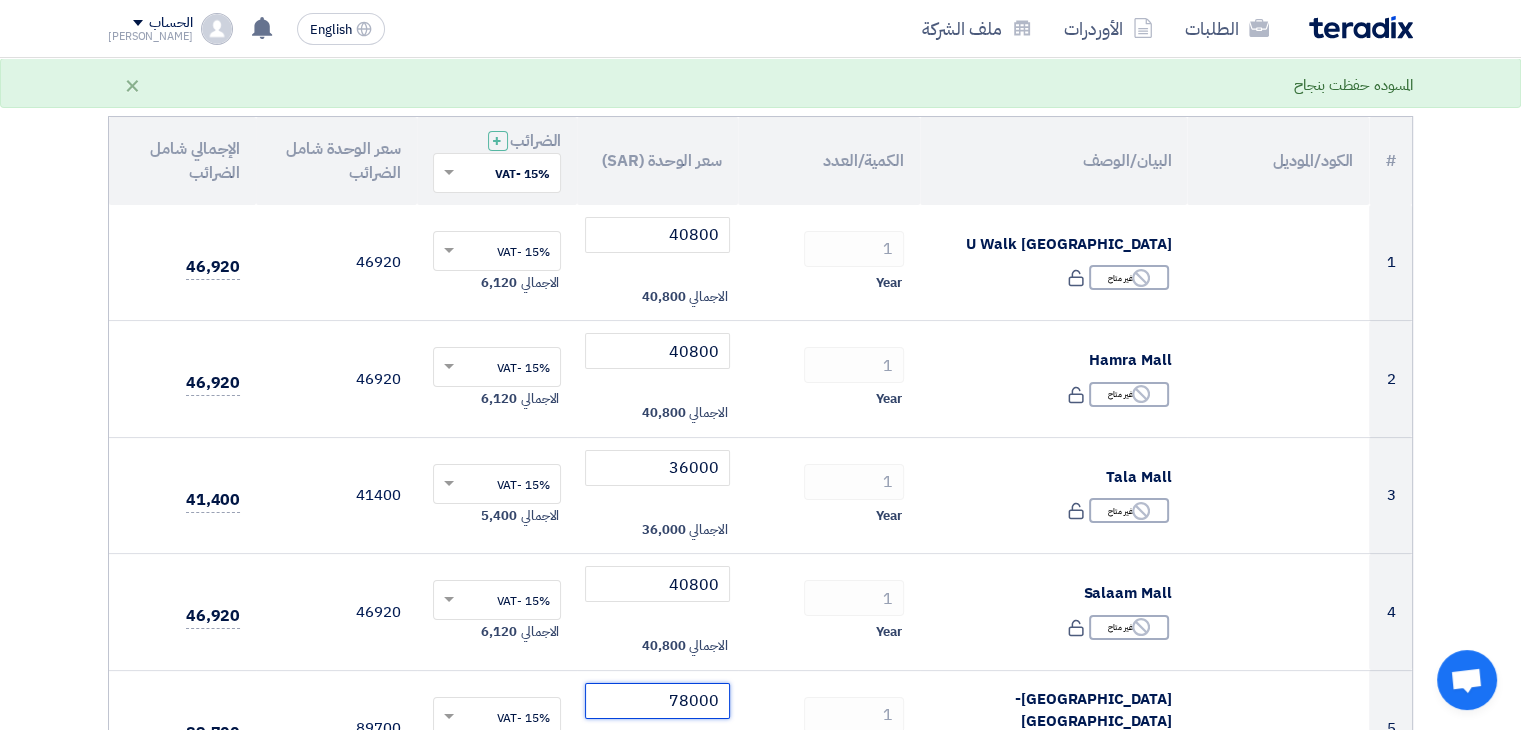 type on "78000" 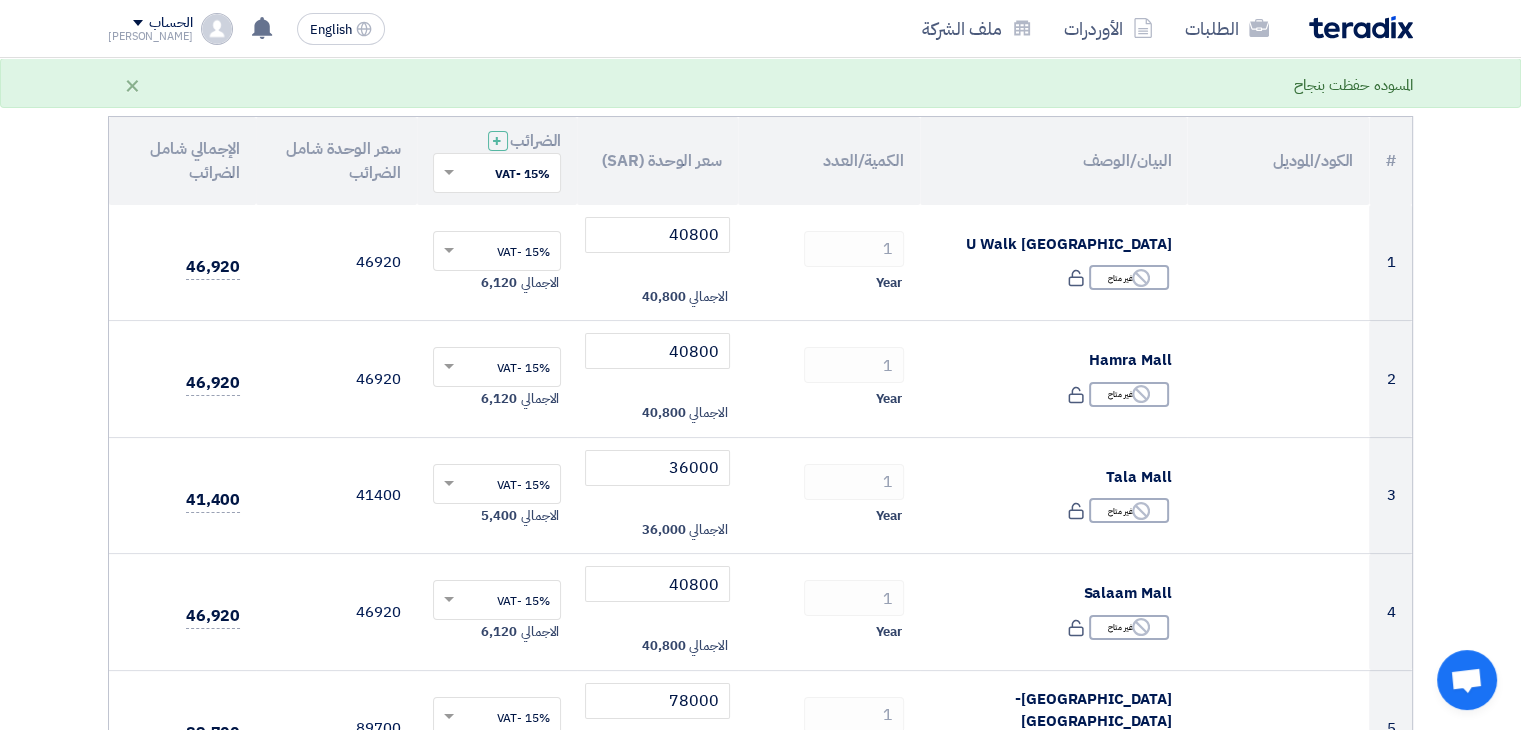 click on "تفاصيل الطلب
#
الكود/الموديل
البيان/الوصف
الكمية/العدد
سعر الوحدة (SAR)
الضرائب
+
'Select taxes...
15% -VAT" 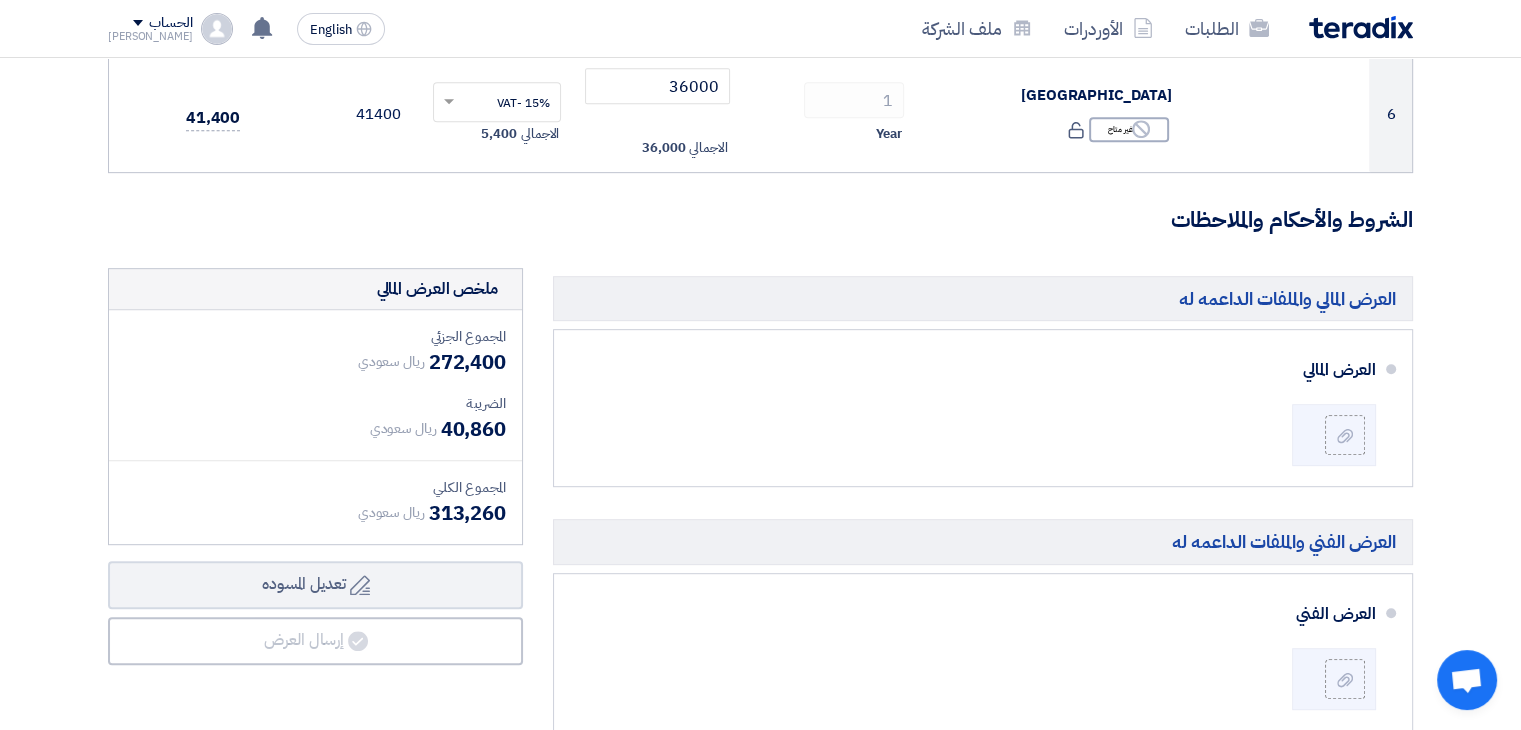scroll, scrollTop: 900, scrollLeft: 0, axis: vertical 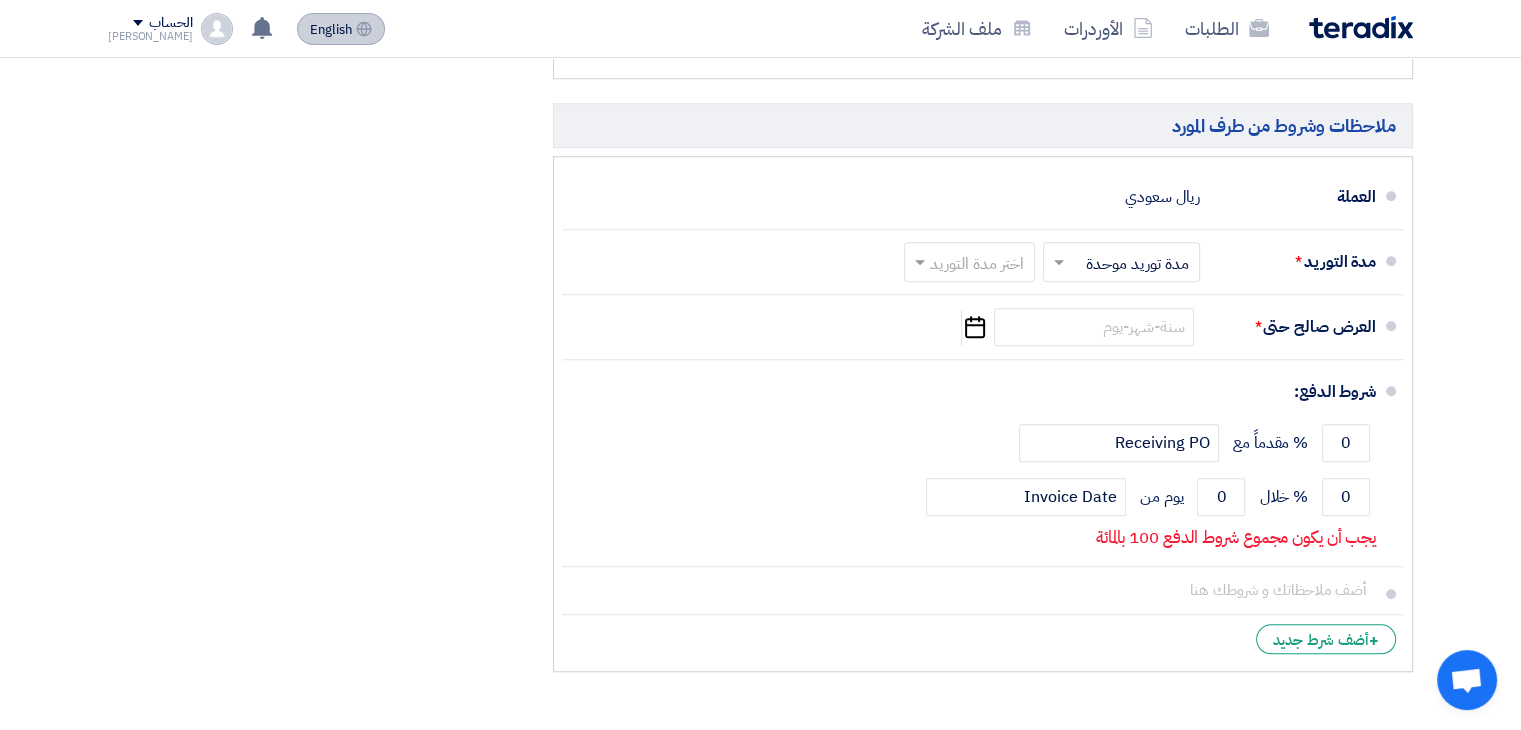 click on "English" 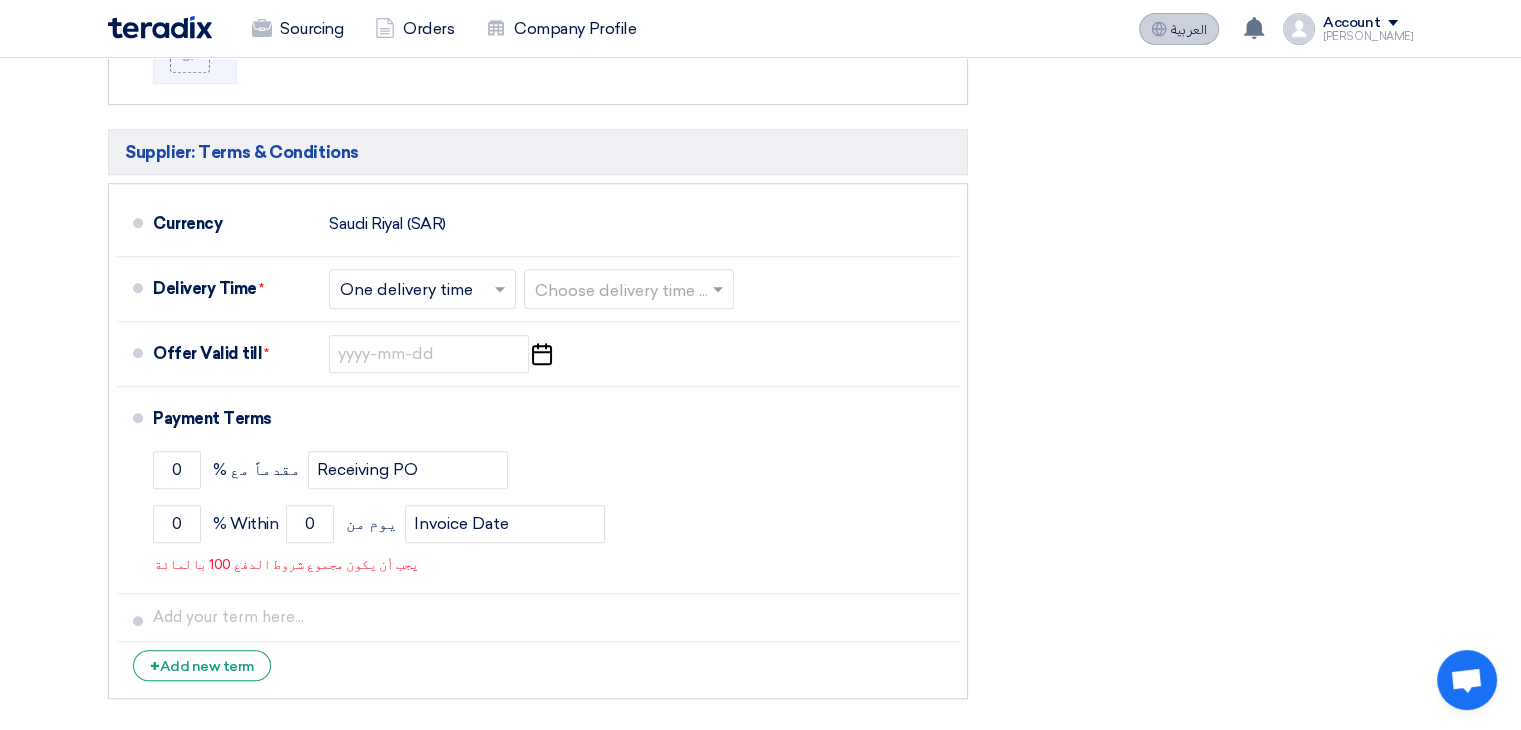 scroll, scrollTop: 1361, scrollLeft: 0, axis: vertical 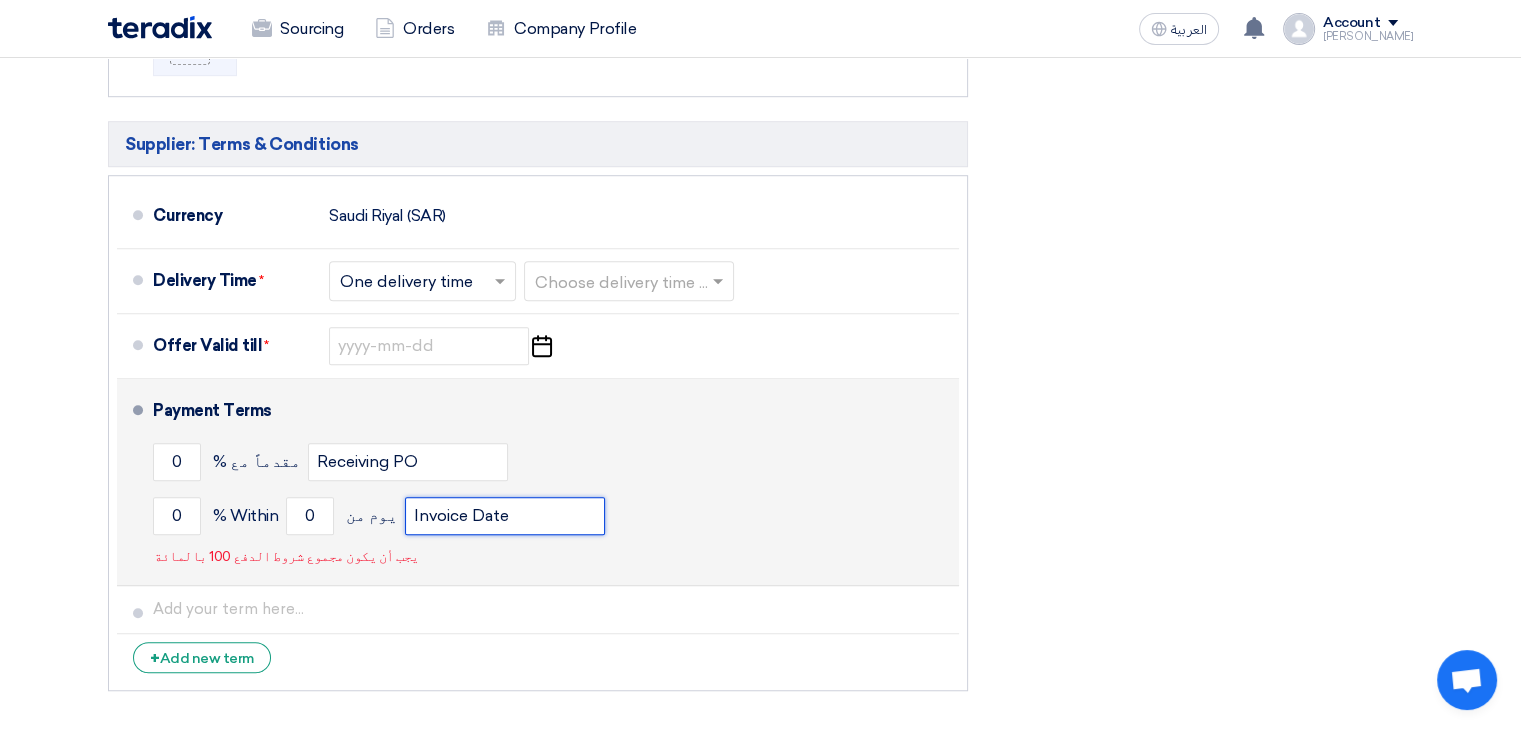 click on "Invoice Date" 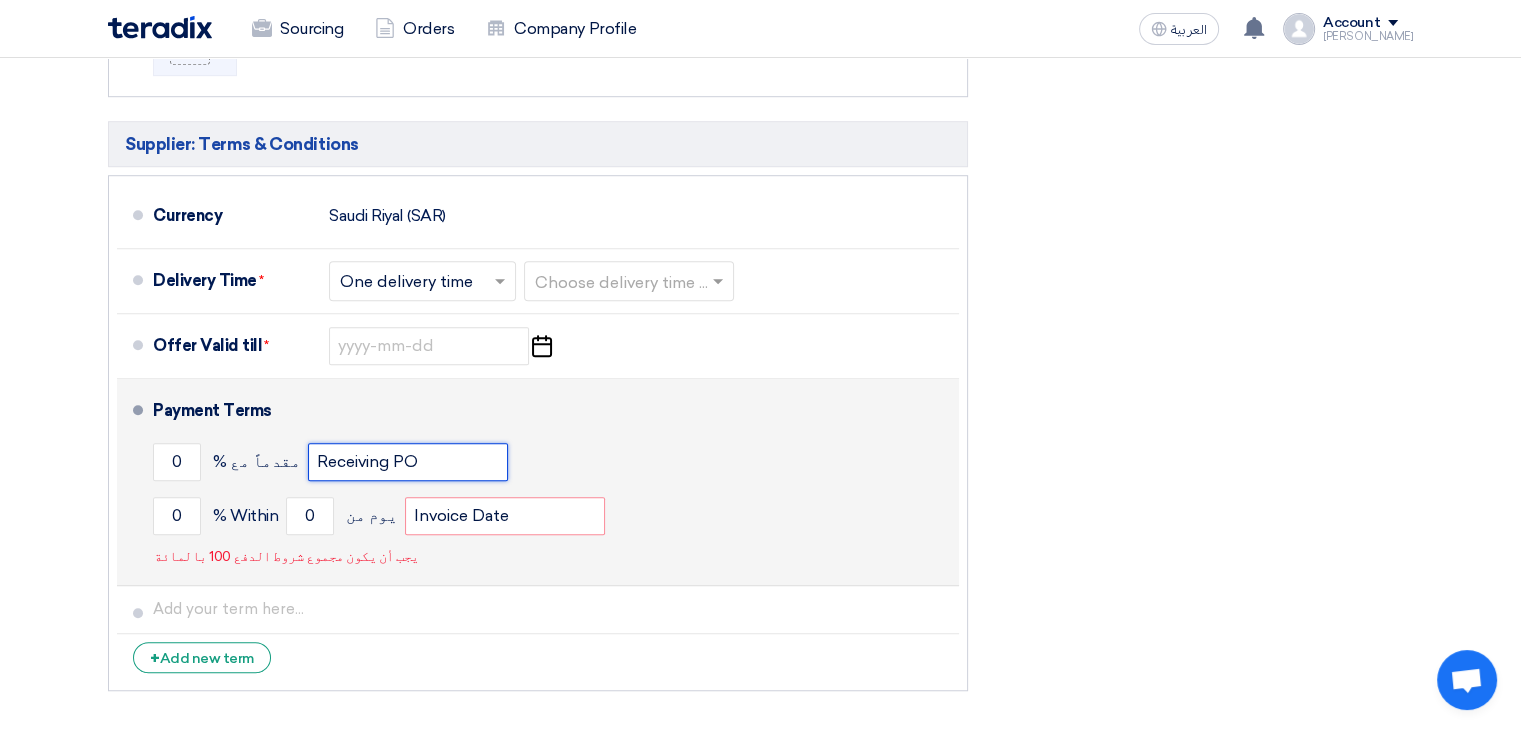 click on "Receiving PO" 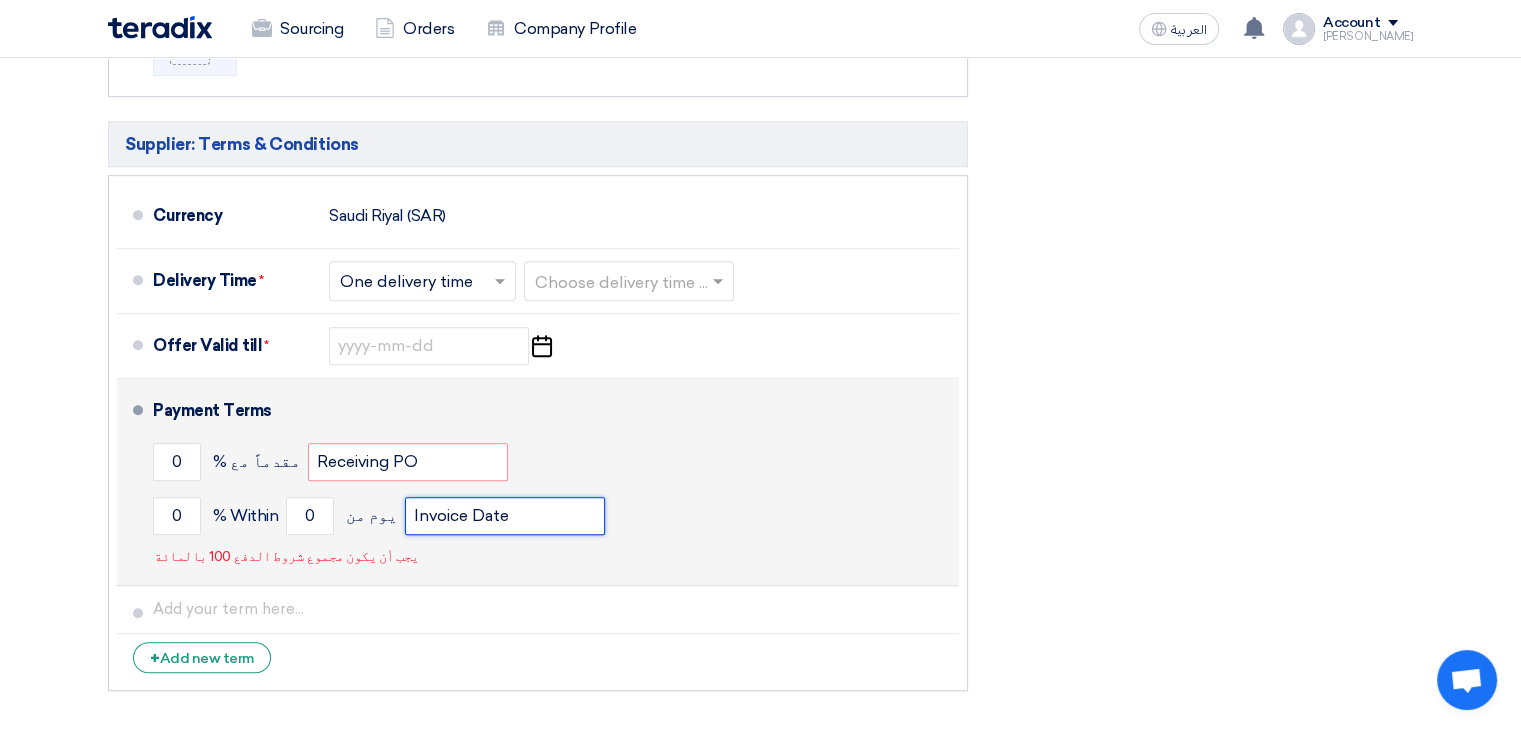 click on "Invoice Date" 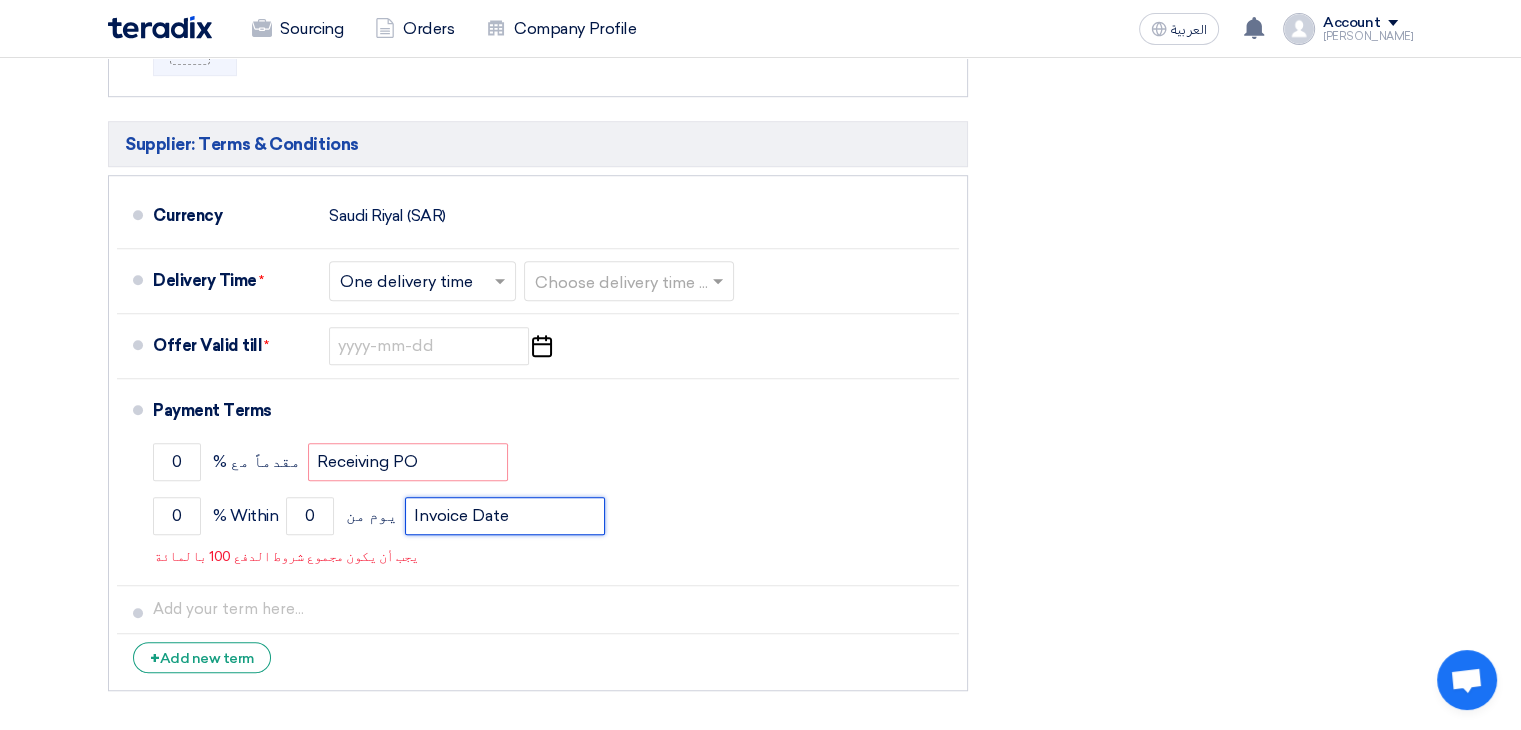 click on "Draft
Update Draft" 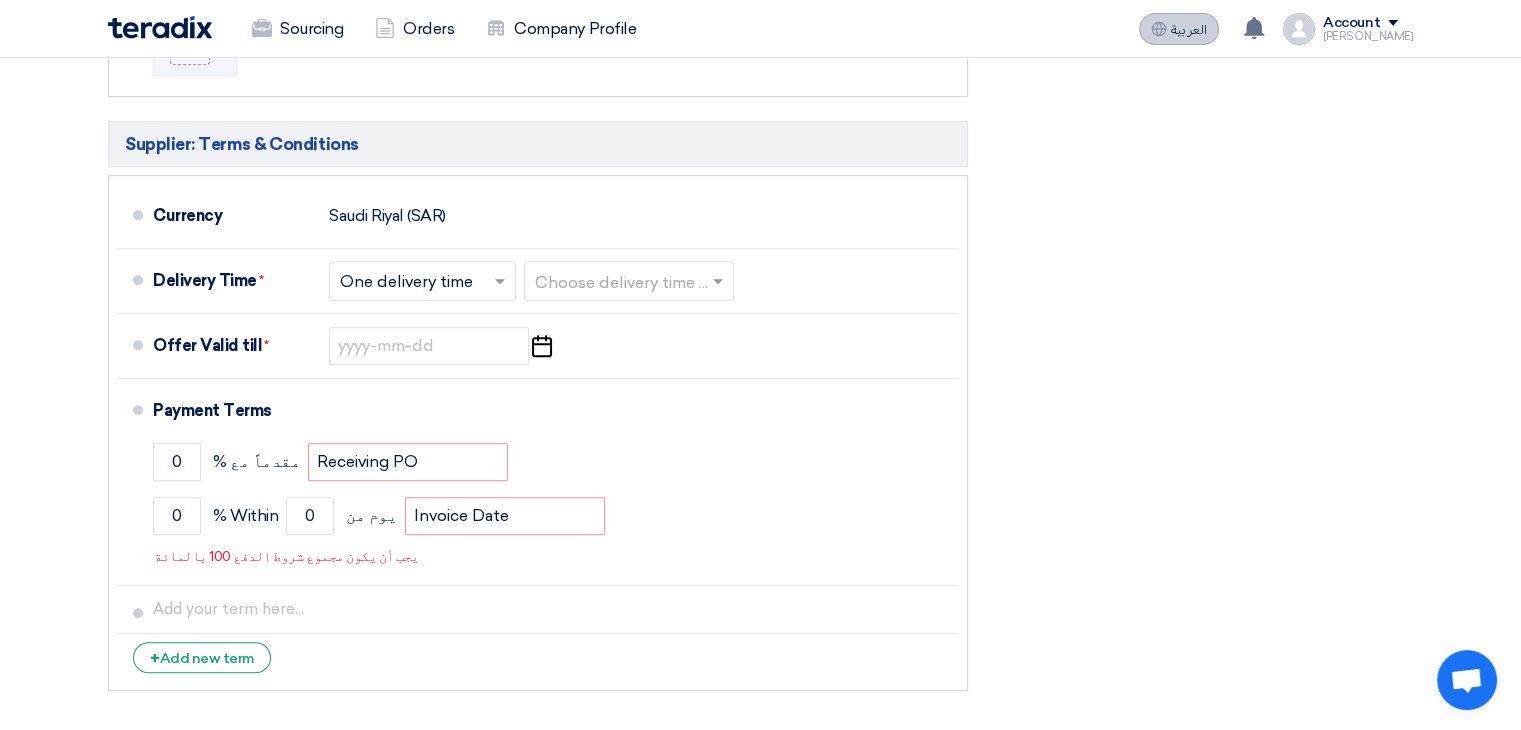 click on "العربية
ع" 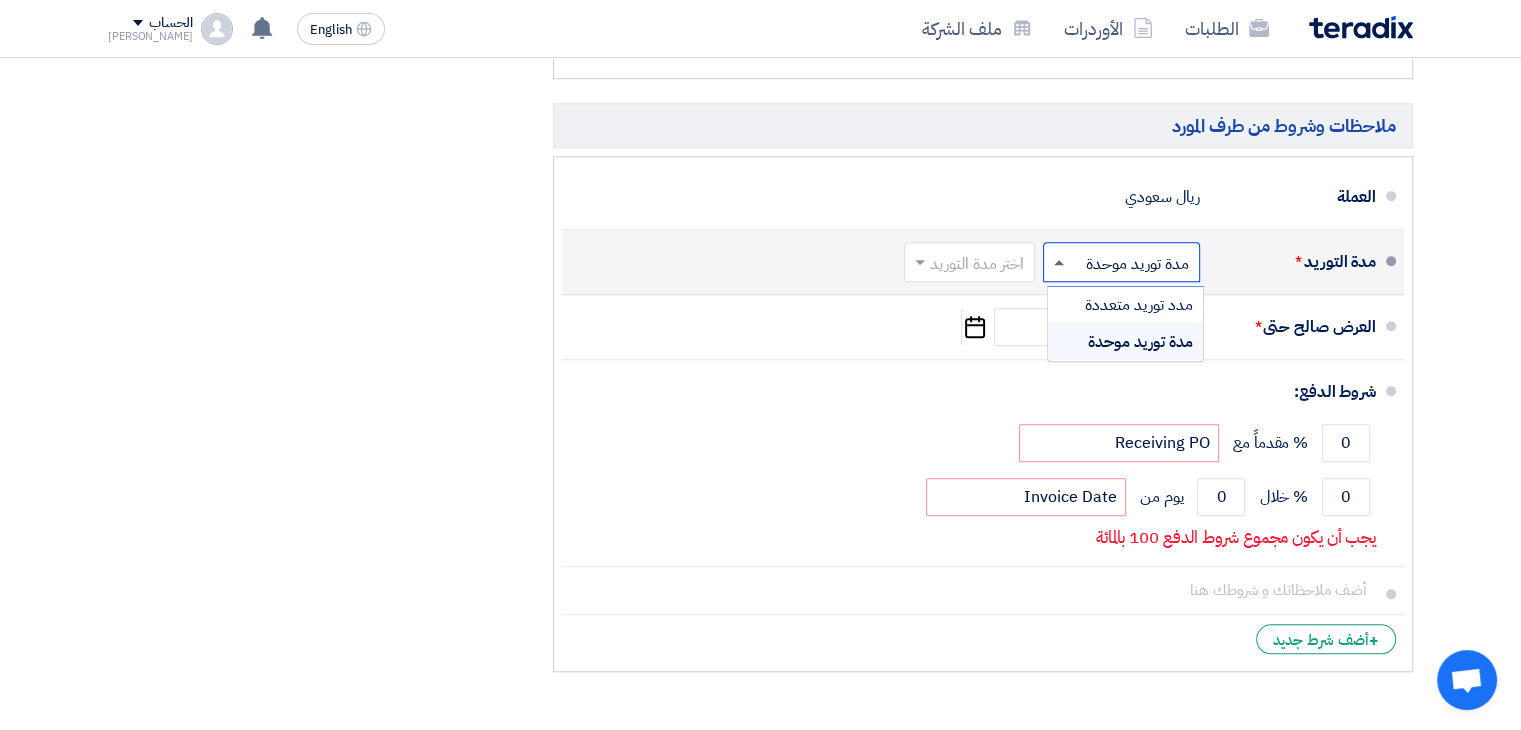 click 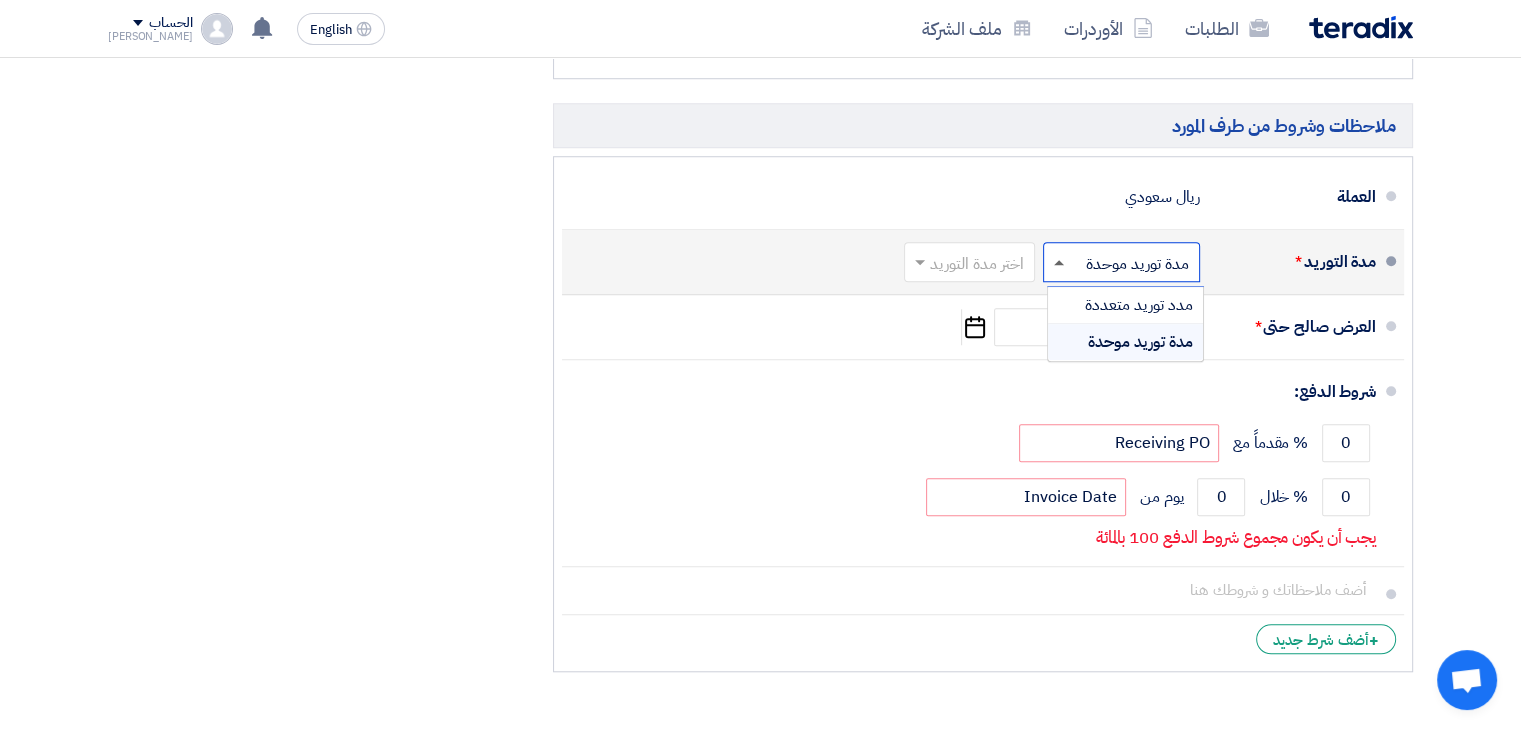click 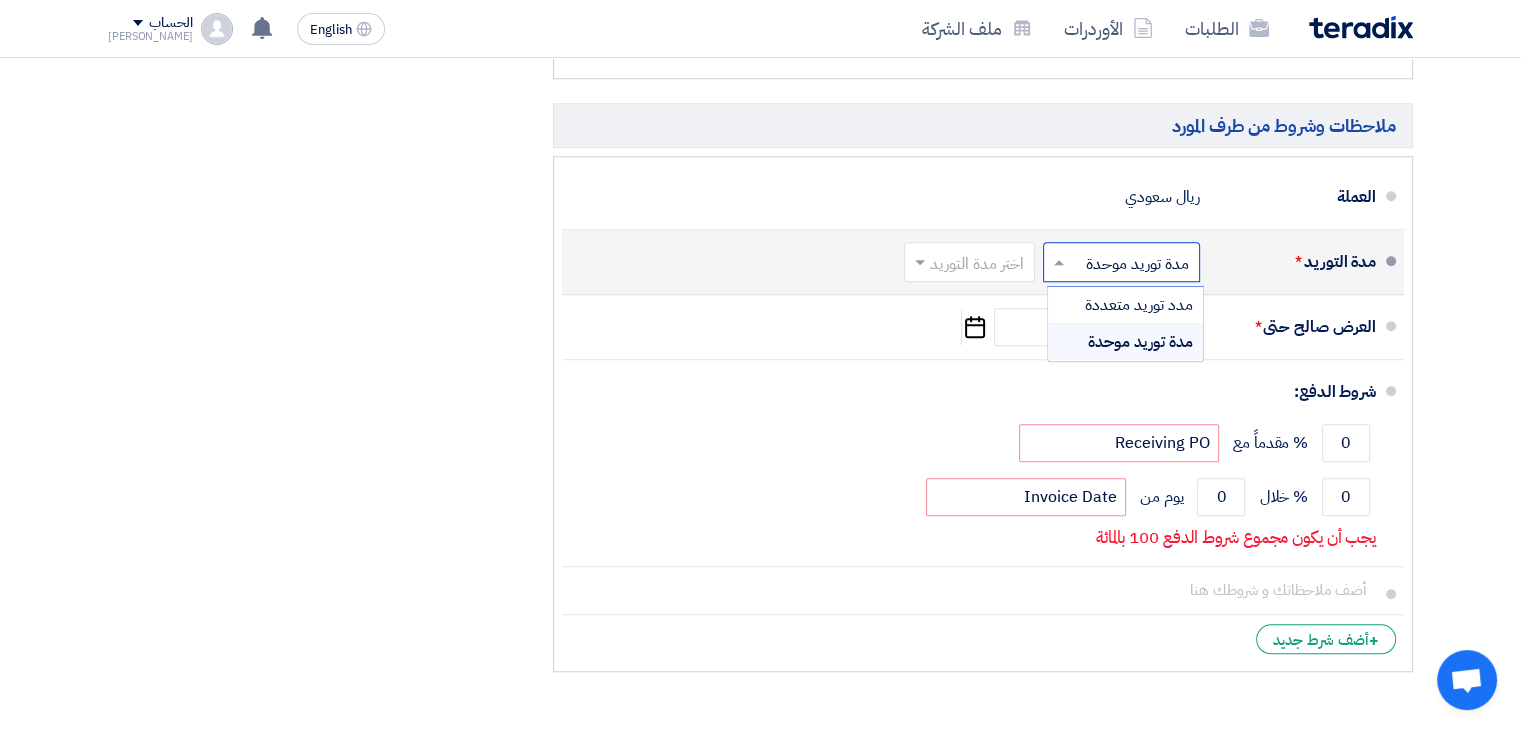 click 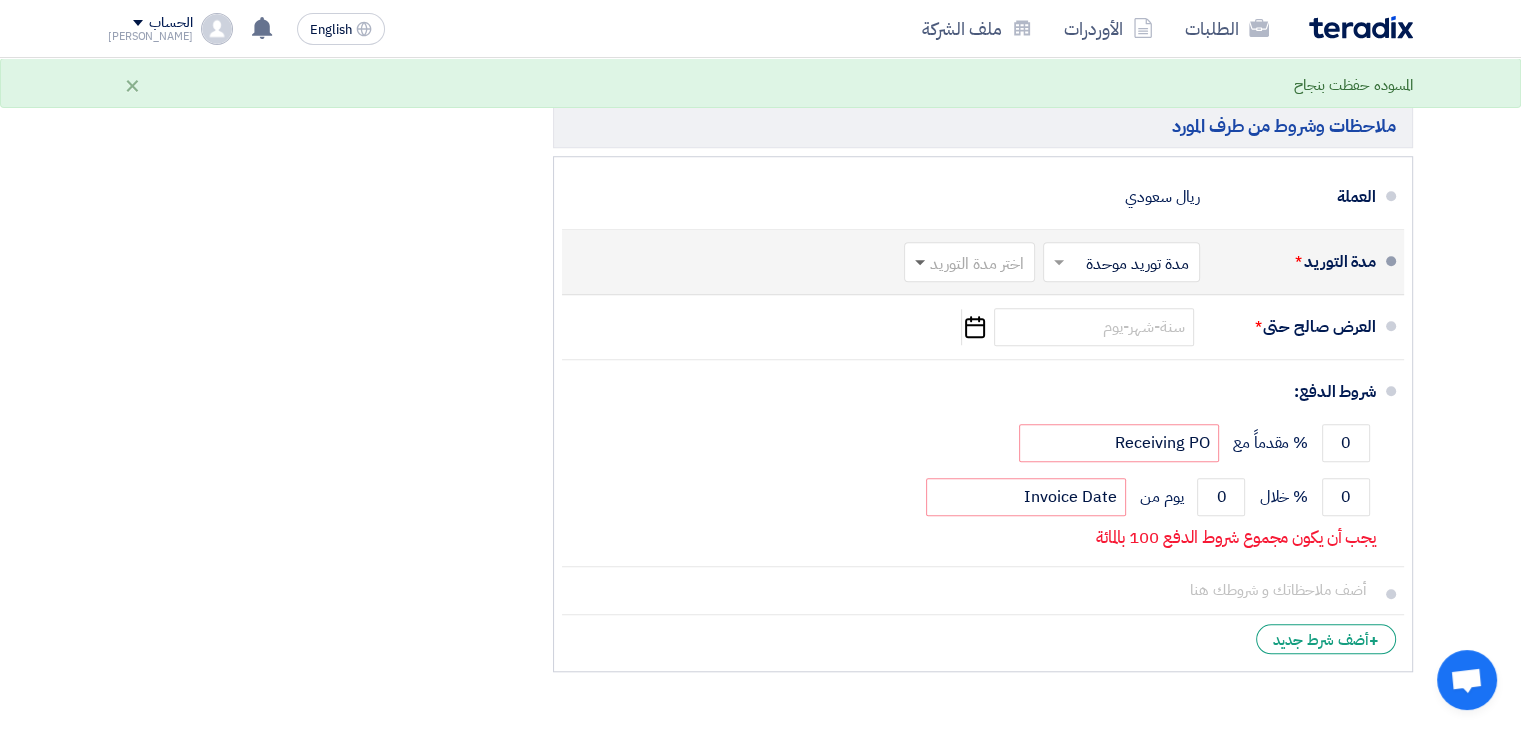 click 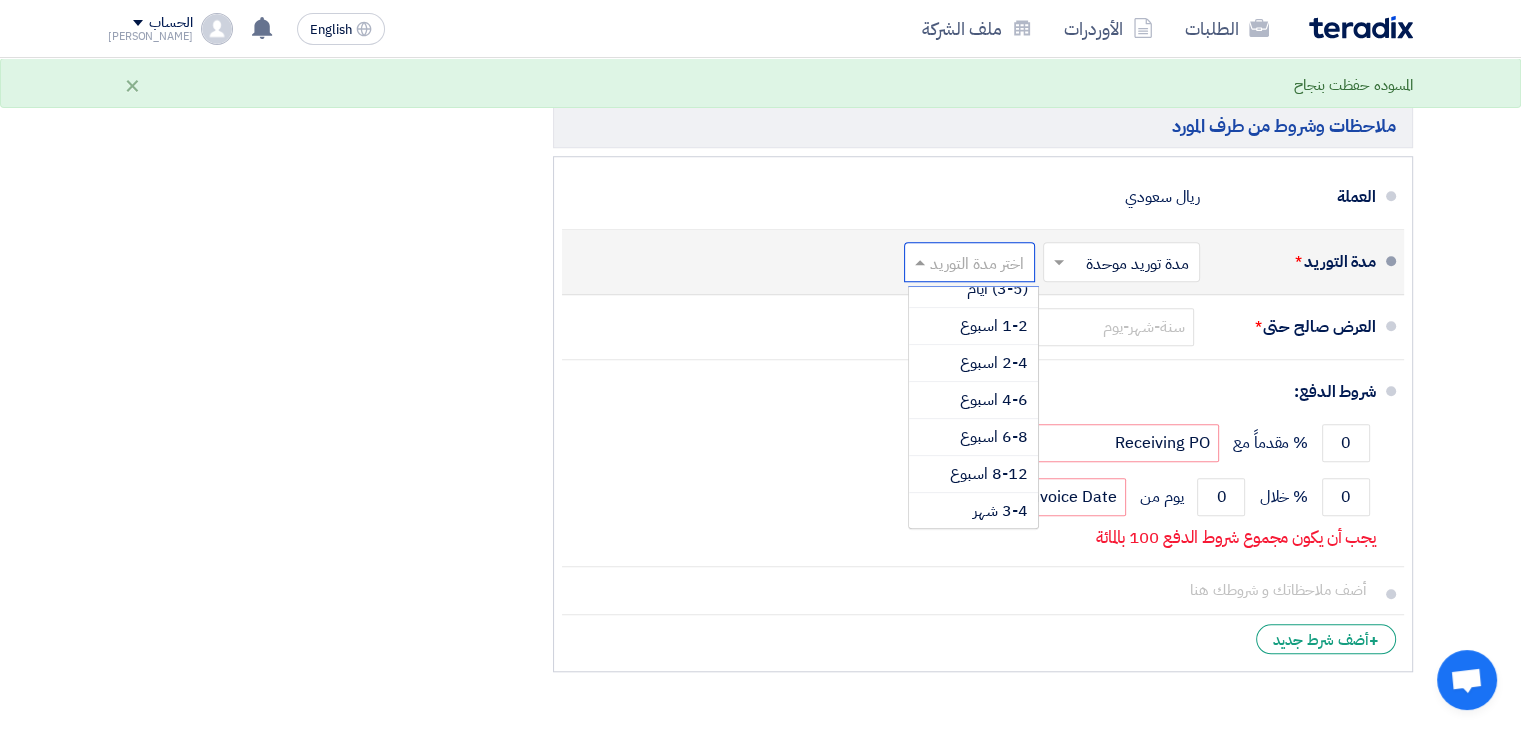 scroll, scrollTop: 0, scrollLeft: 0, axis: both 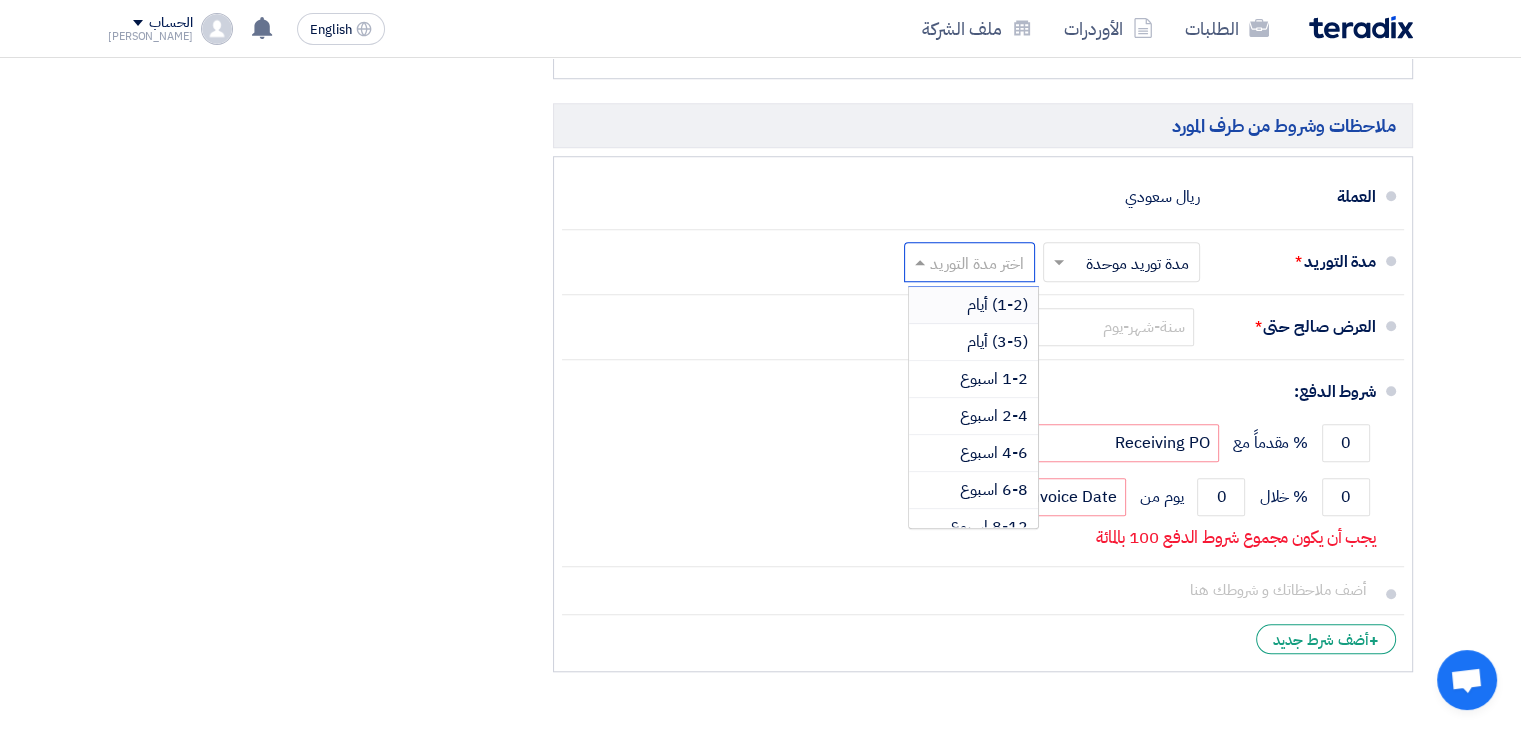 click on "ملخص [PERSON_NAME]
المجموع الجزئي
ريال سعودي
272,400
الضريبة" 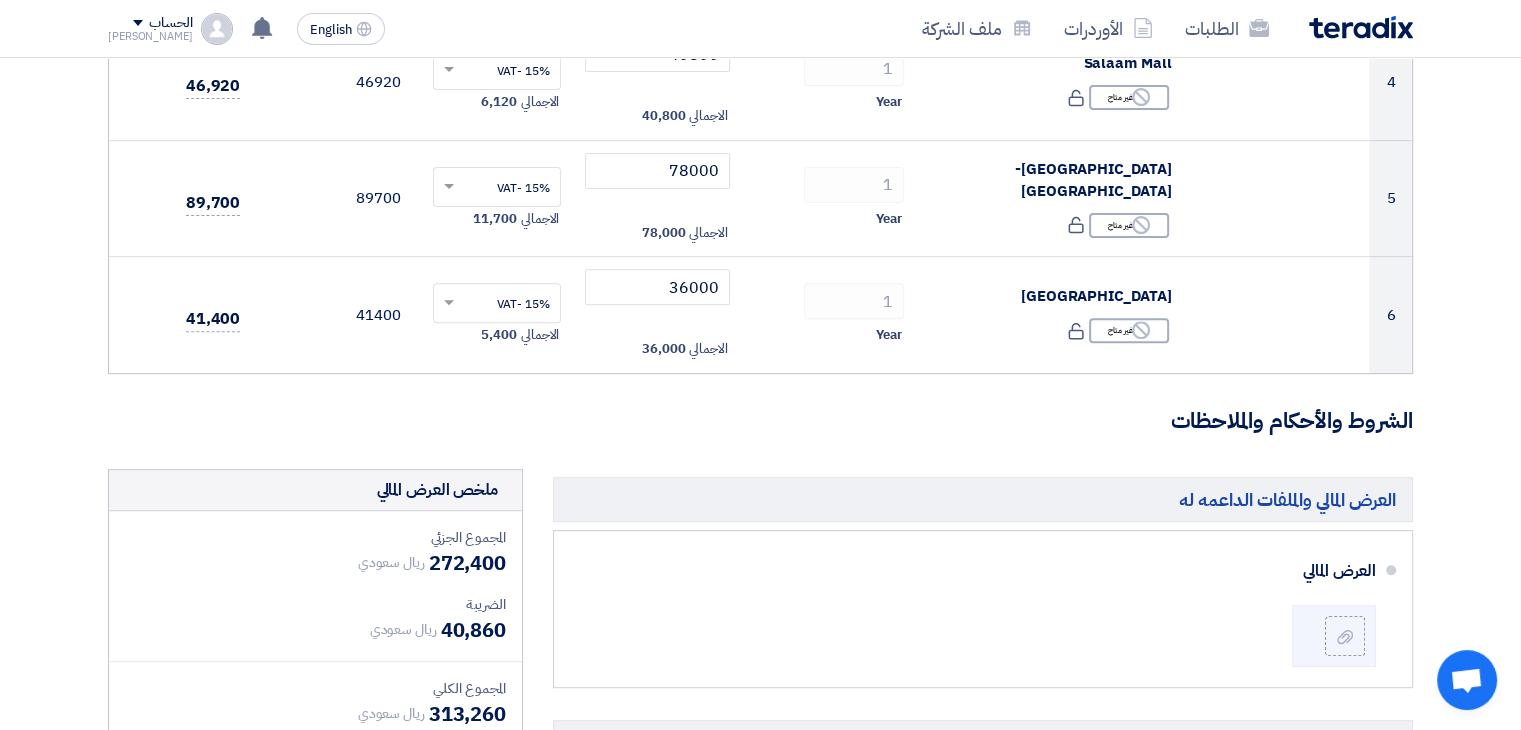scroll, scrollTop: 595, scrollLeft: 0, axis: vertical 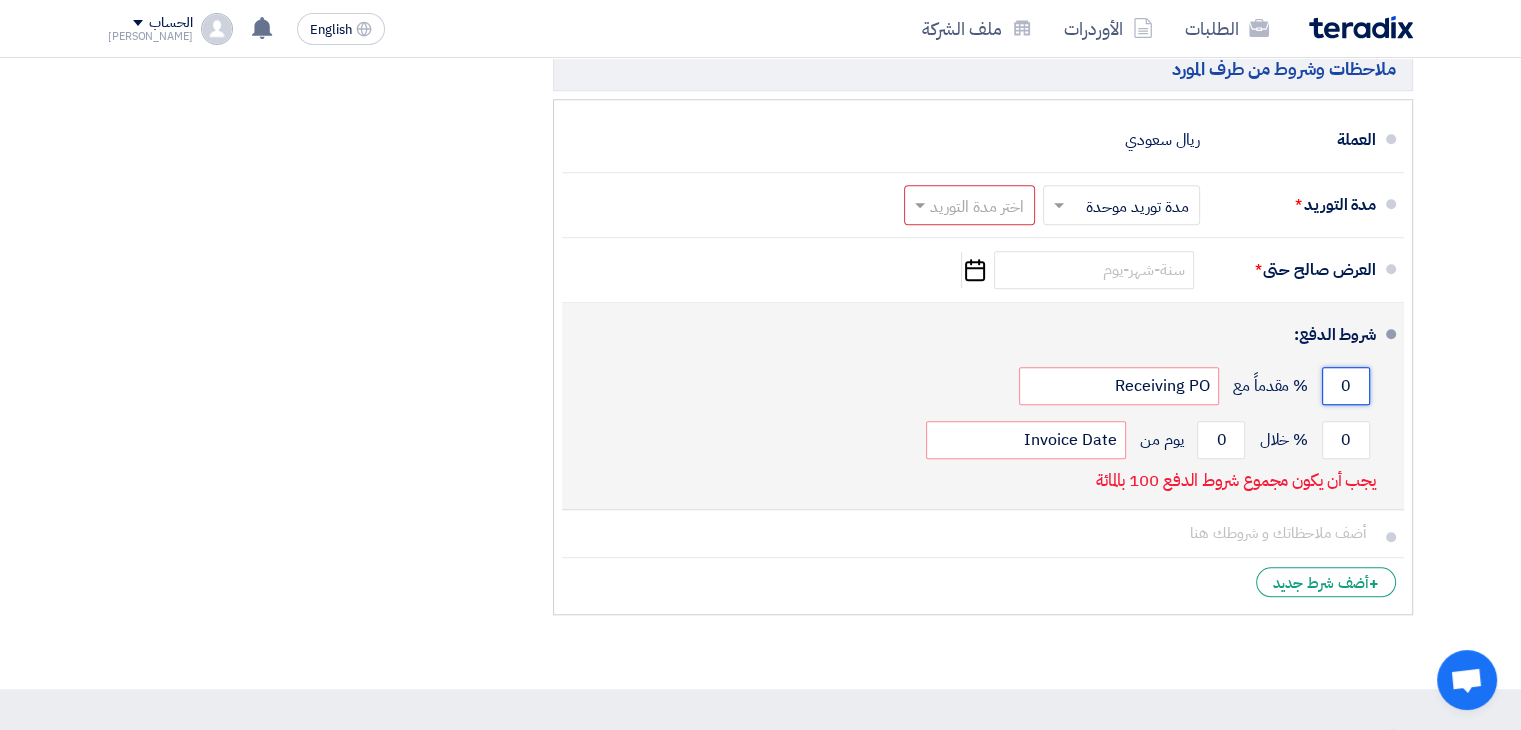 click on "0" 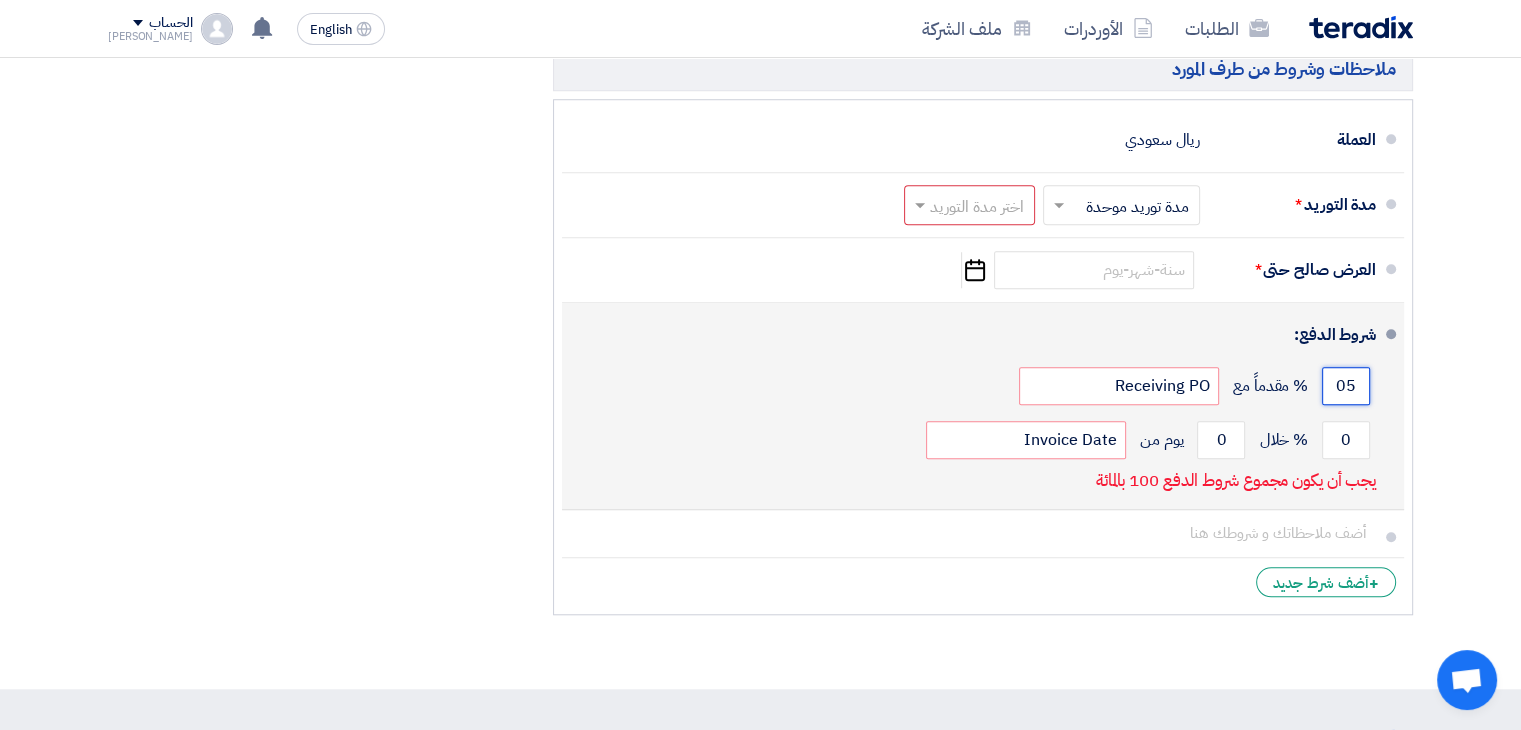 type on "0" 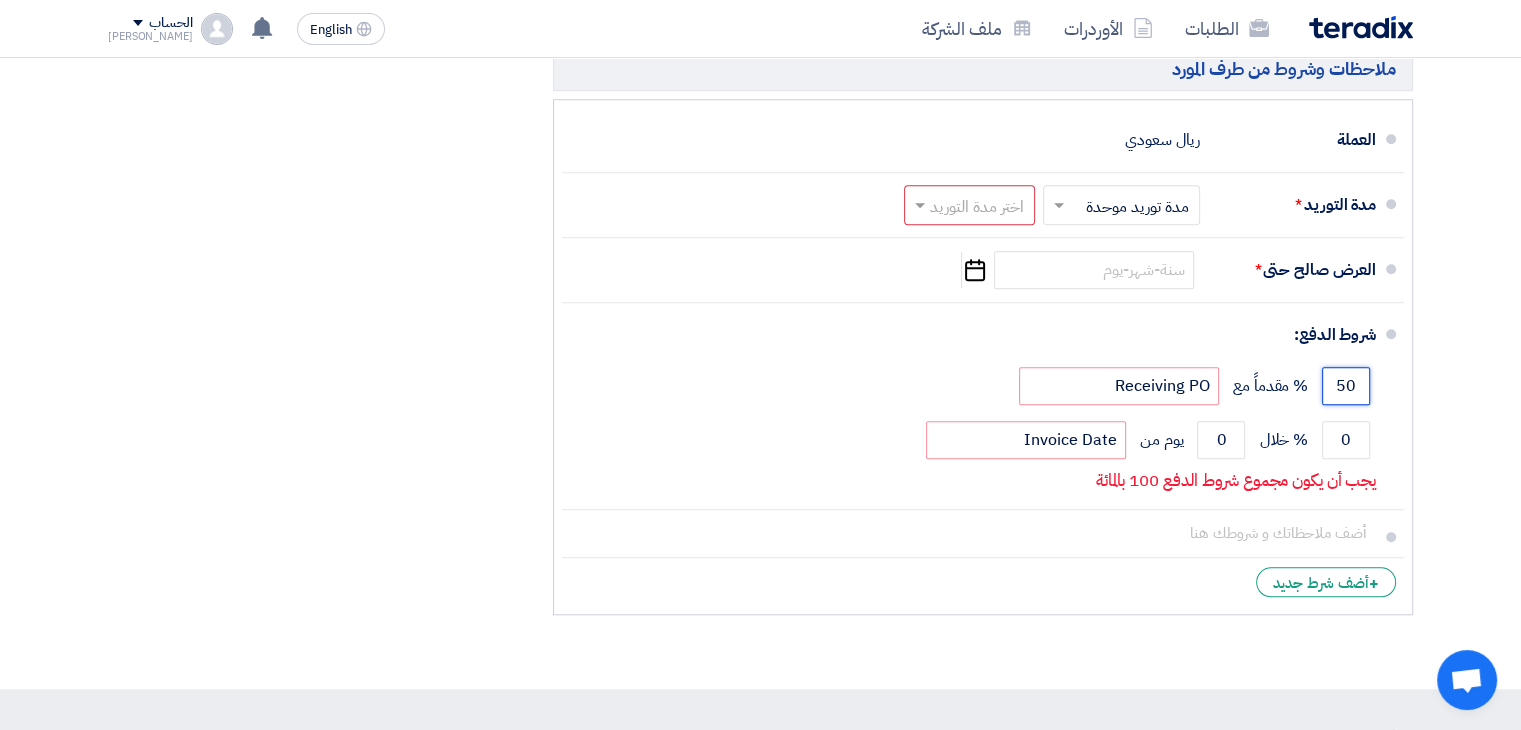 type on "50" 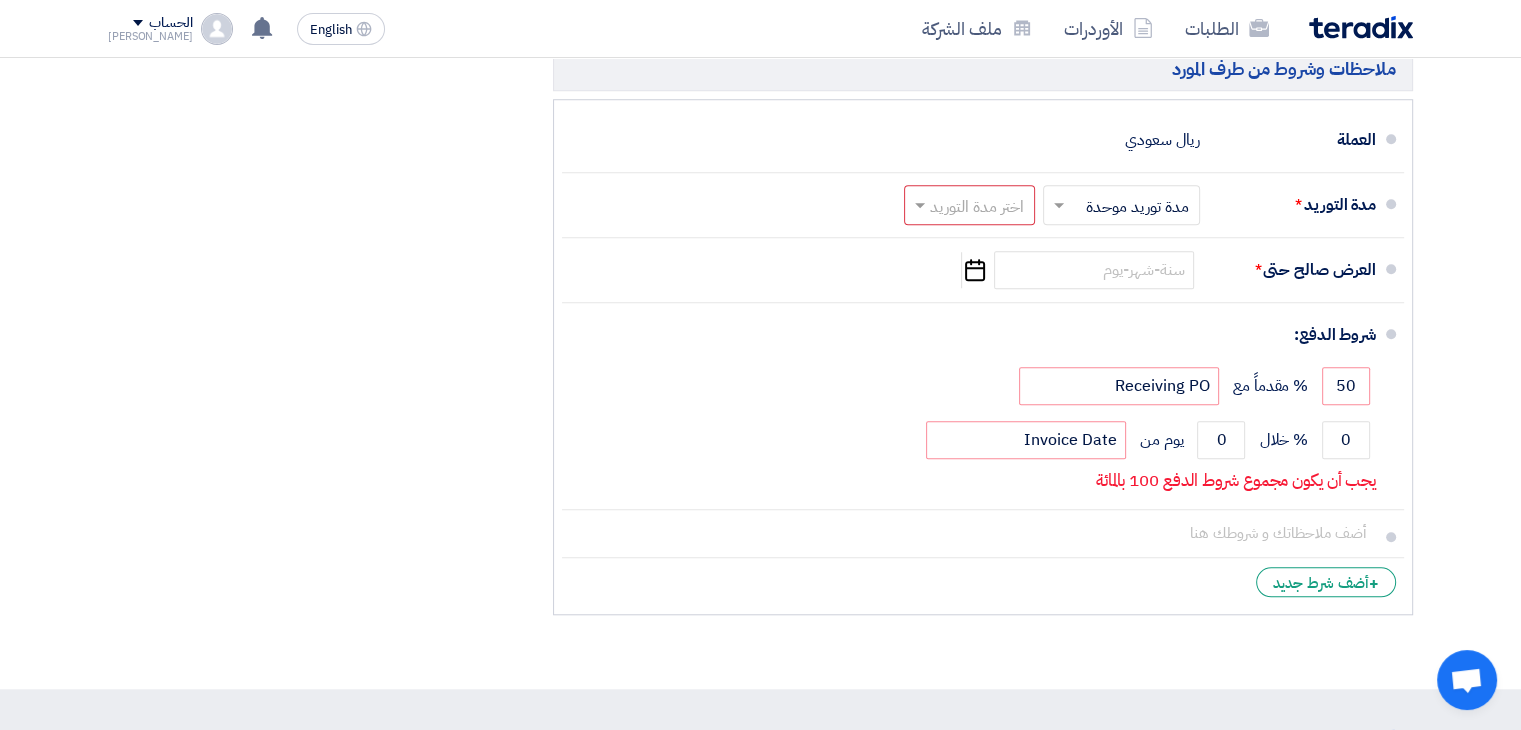 click on "تفاصيل الطلب
#
الكود/الموديل
البيان/الوصف
الكمية/العدد
سعر الوحدة (SAR)
الضرائب
+
'Select taxes...
15% -VAT" 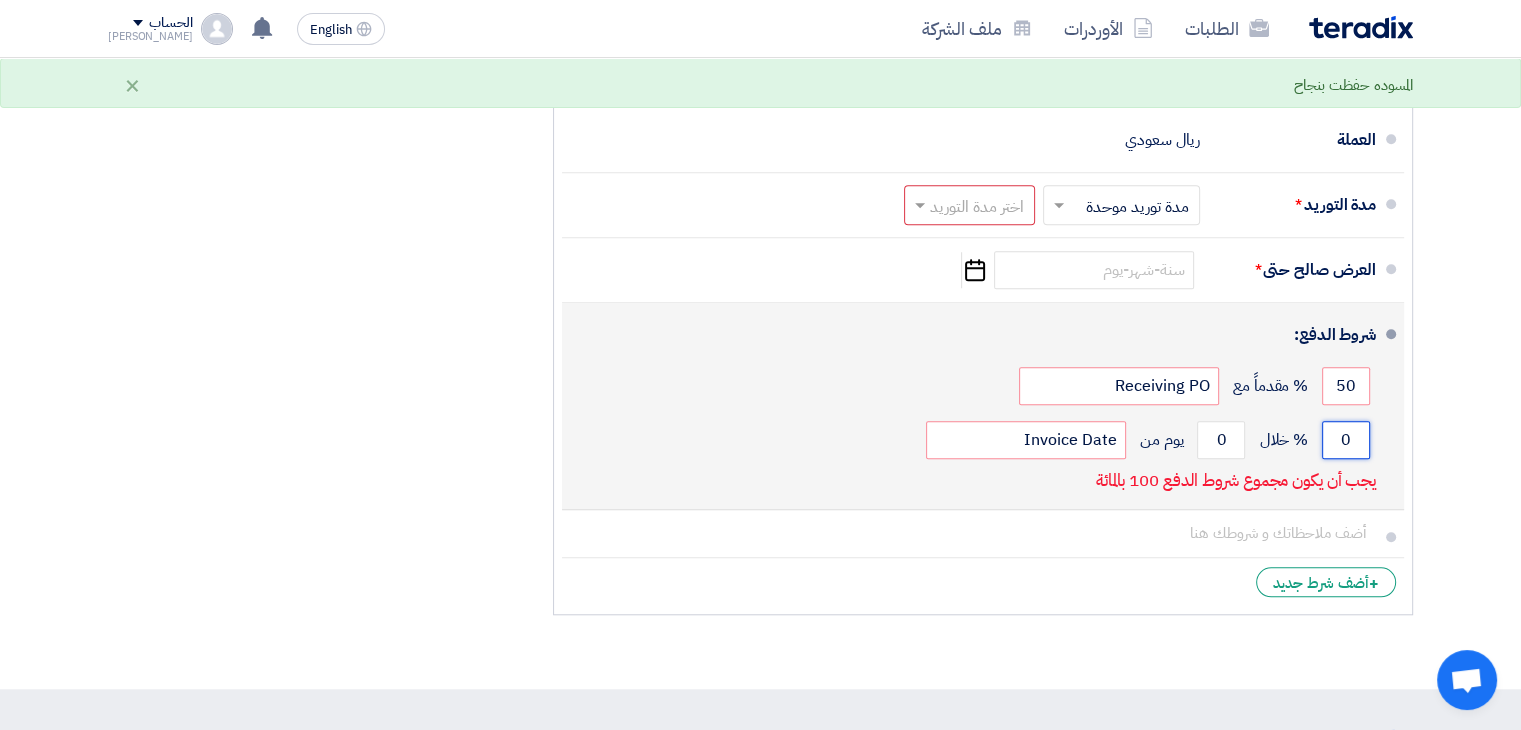 click on "0" 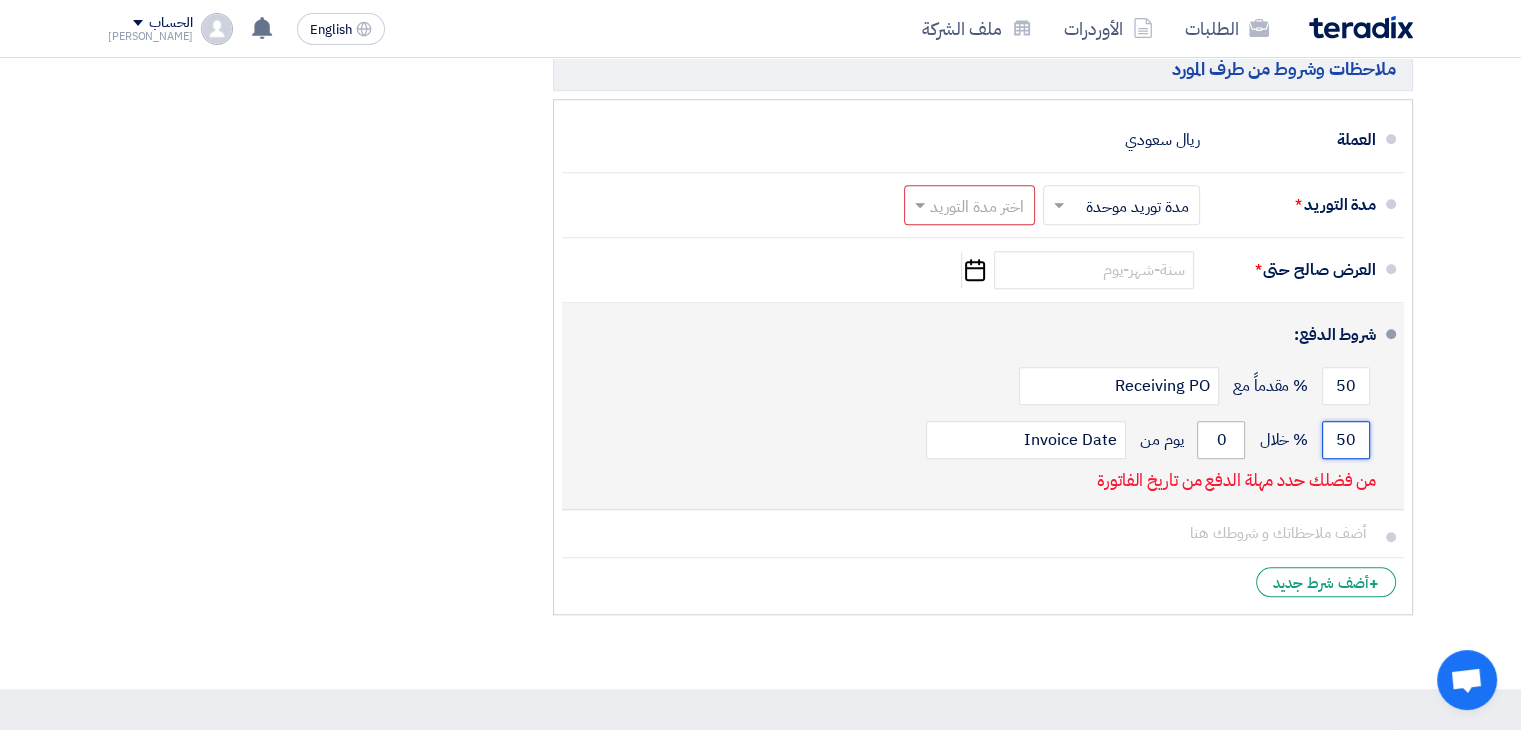 type on "50" 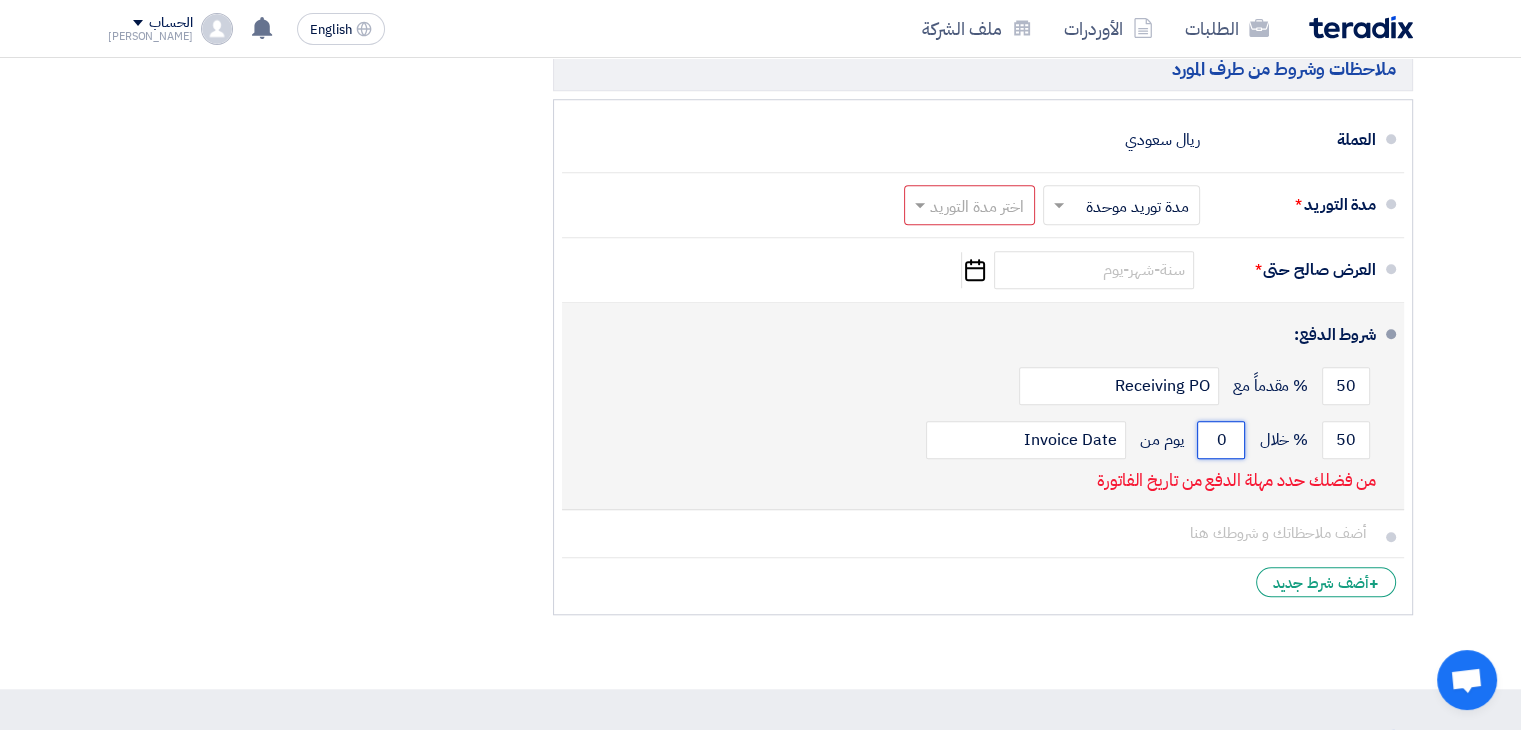 click on "0" 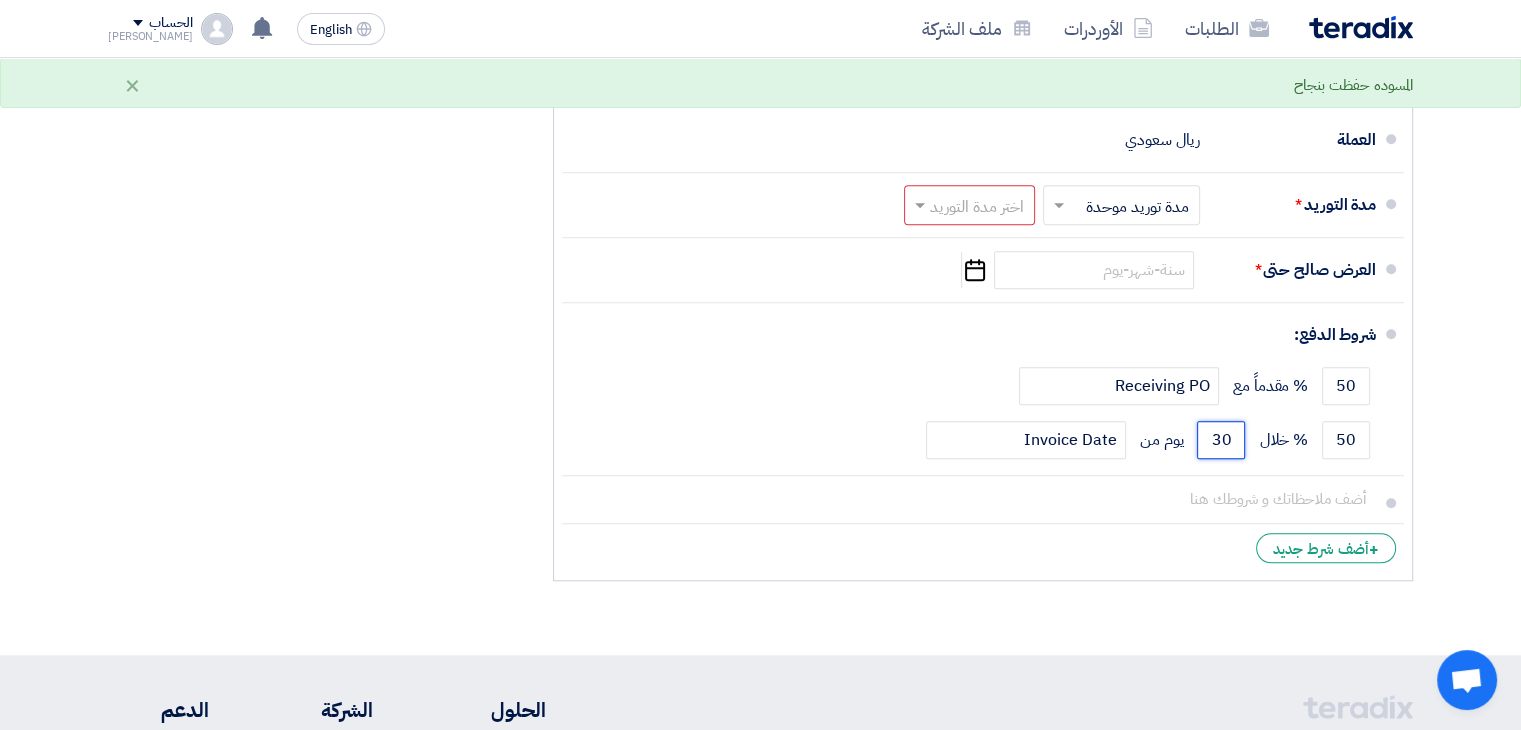 type on "30" 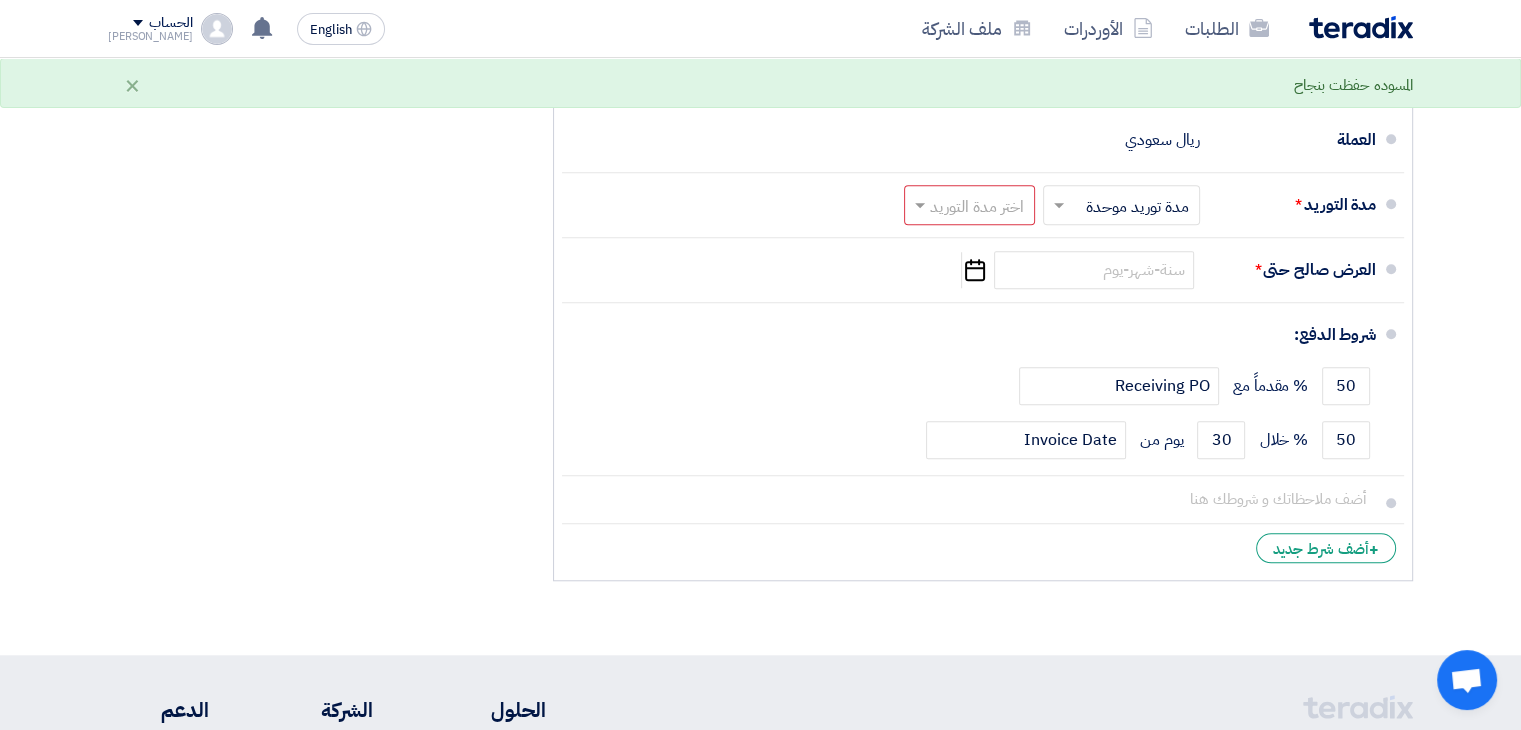 click on "تفاصيل الطلب
#
الكود/الموديل
البيان/الوصف
الكمية/العدد
سعر الوحدة (SAR)
الضرائب
+
'Select taxes...
15% -VAT" 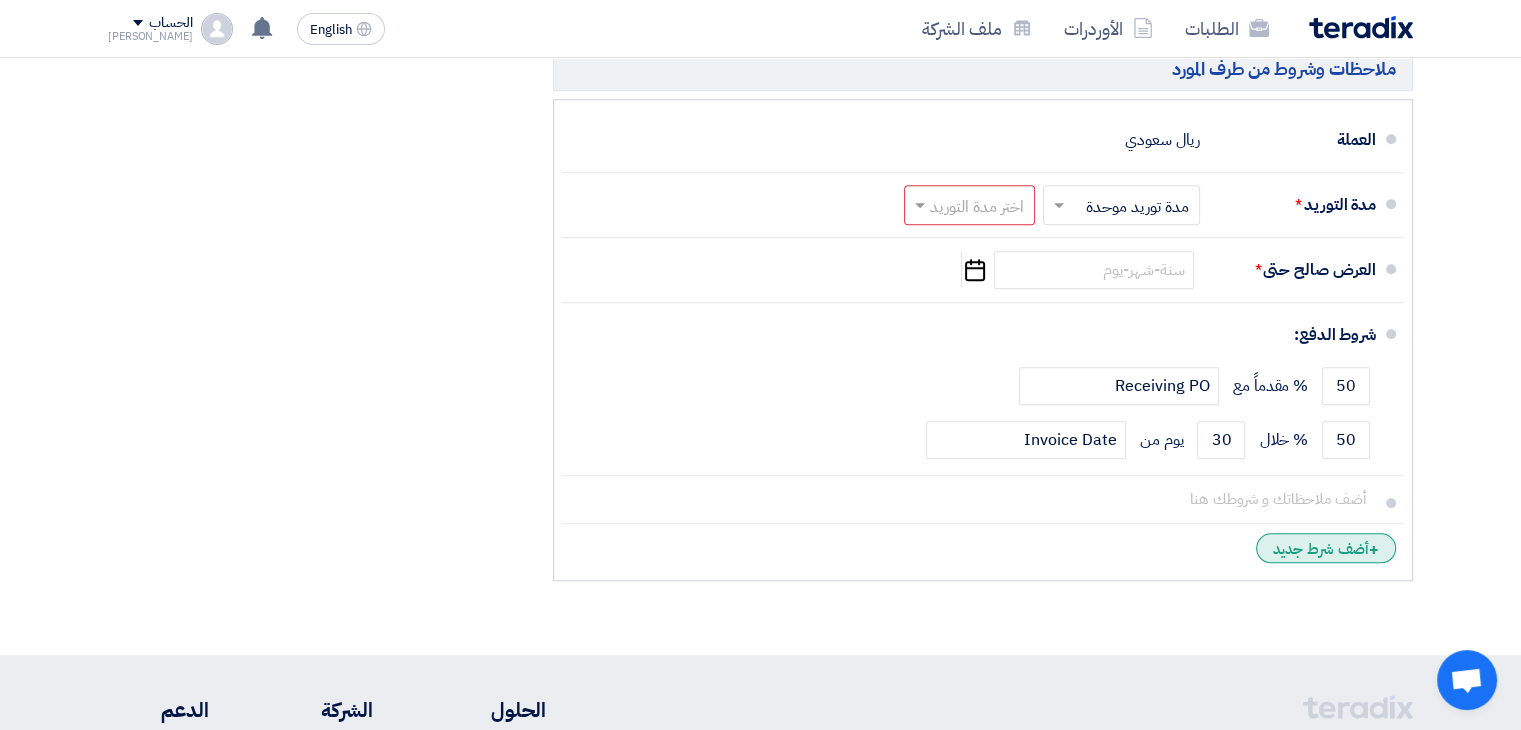 click on "+
أضف شرط جديد" 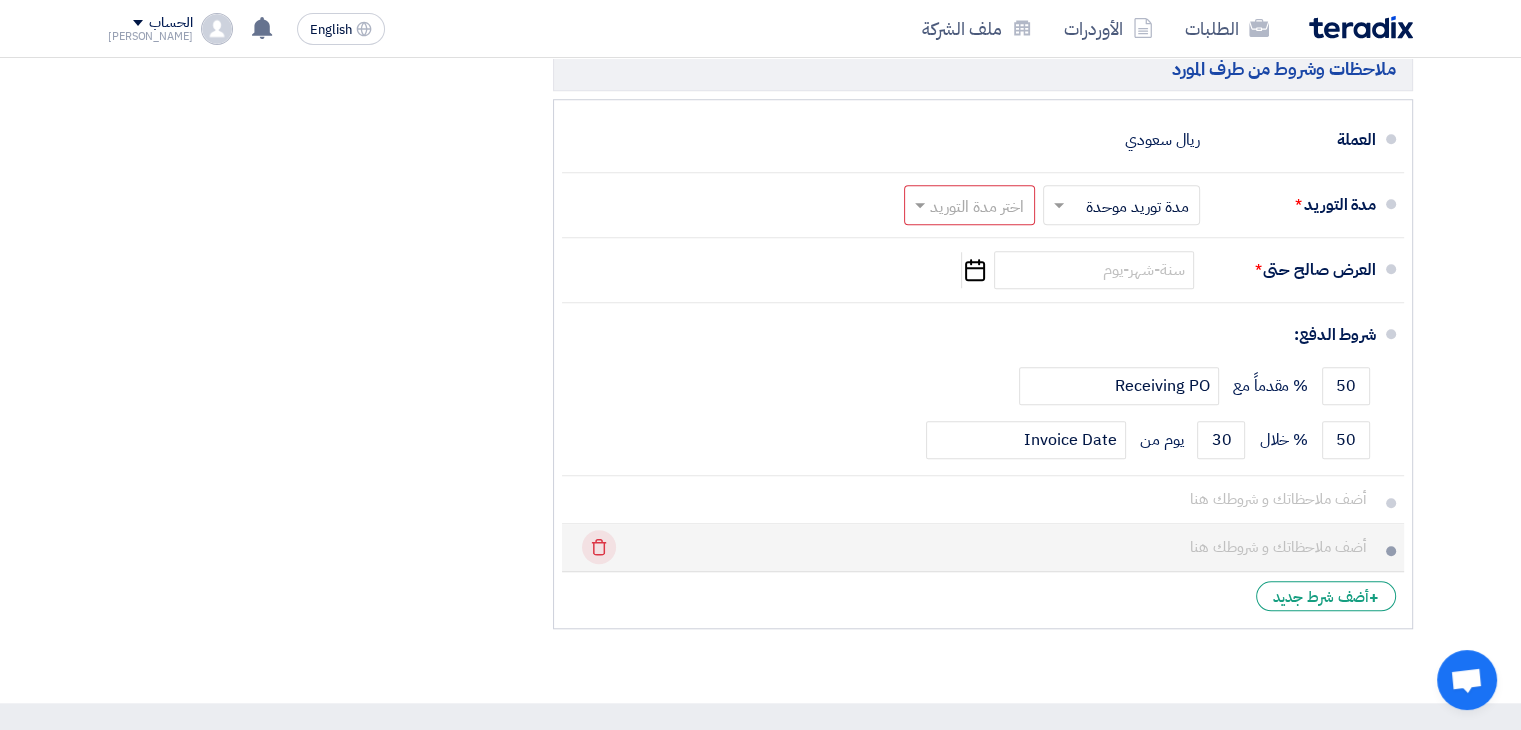 click on "Delete" 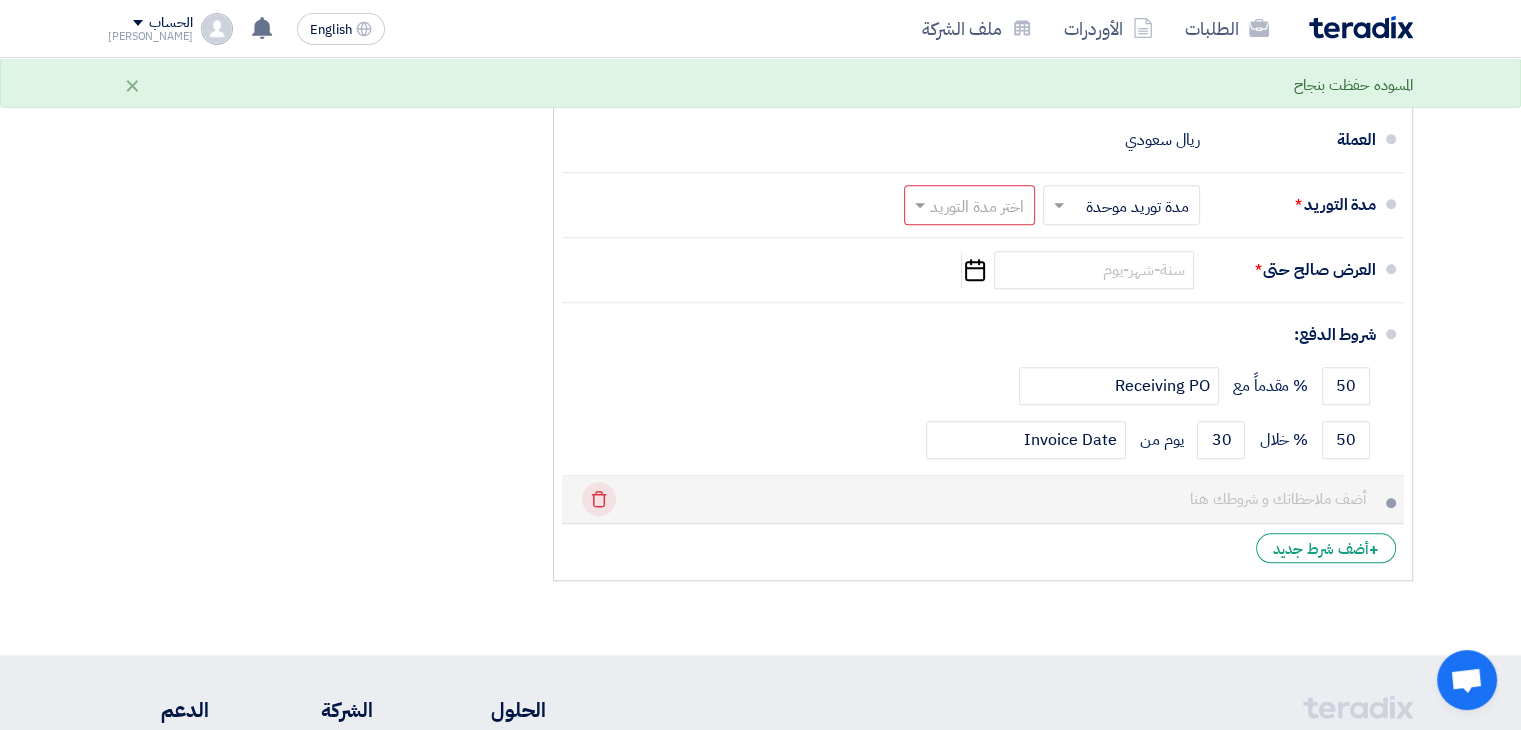 click on "Delete" 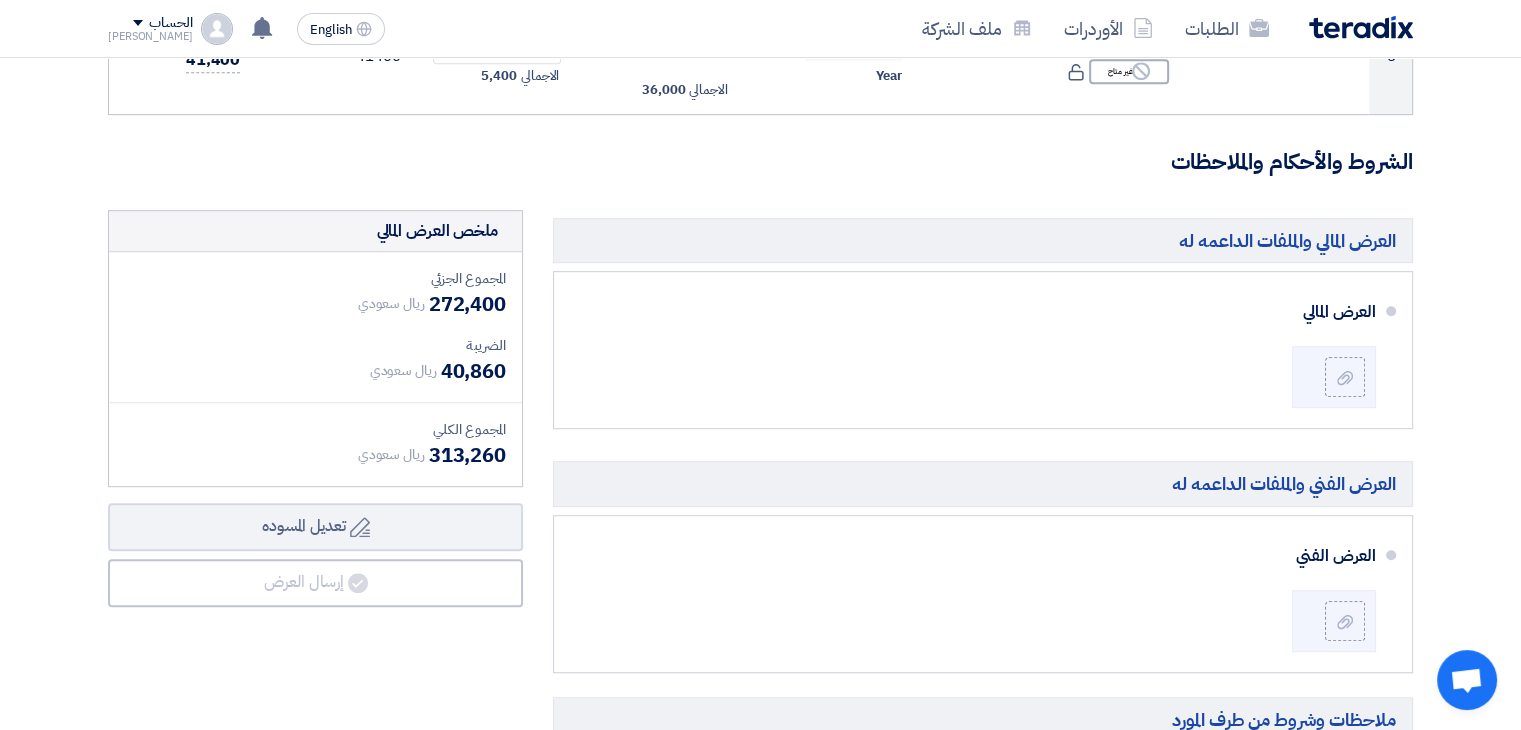 scroll, scrollTop: 996, scrollLeft: 0, axis: vertical 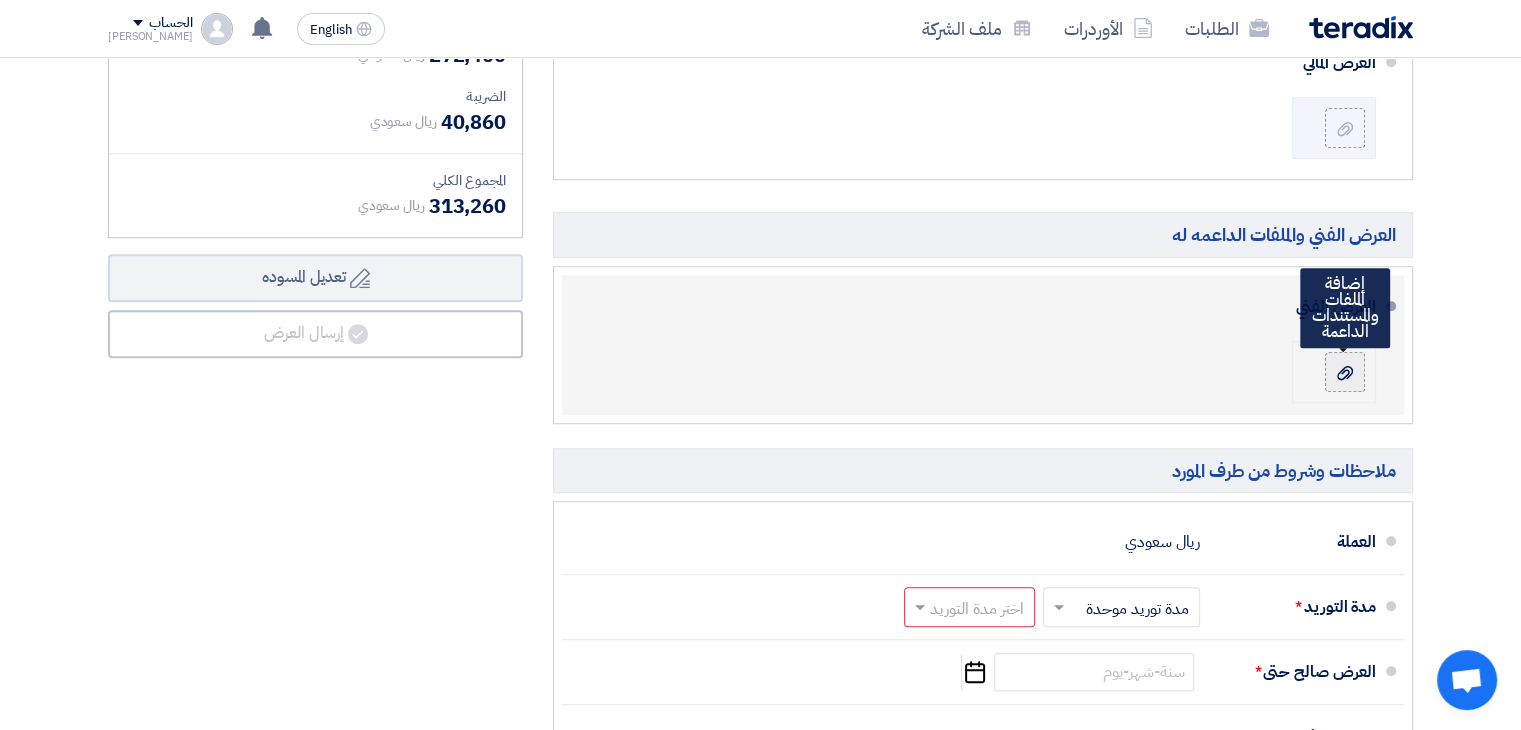 click 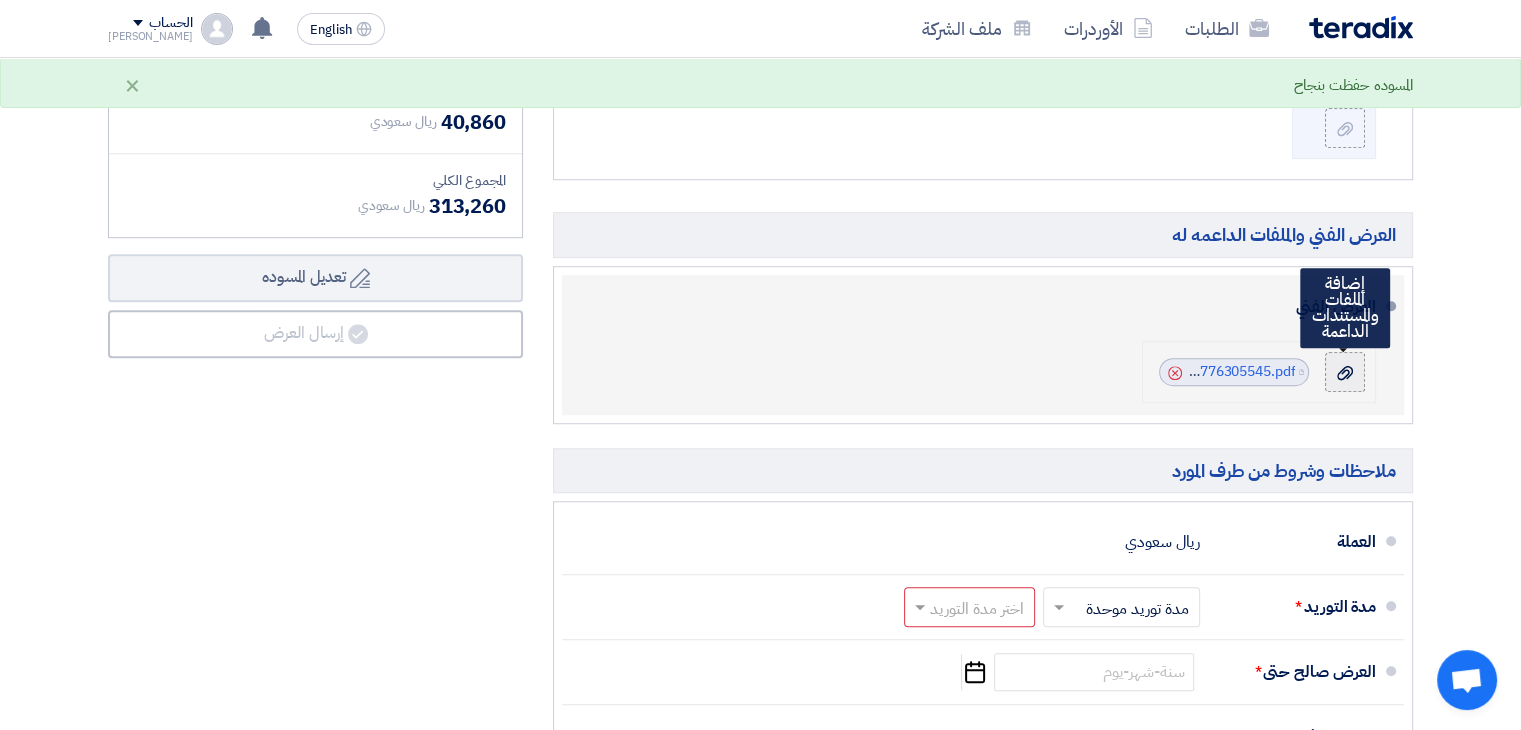 click 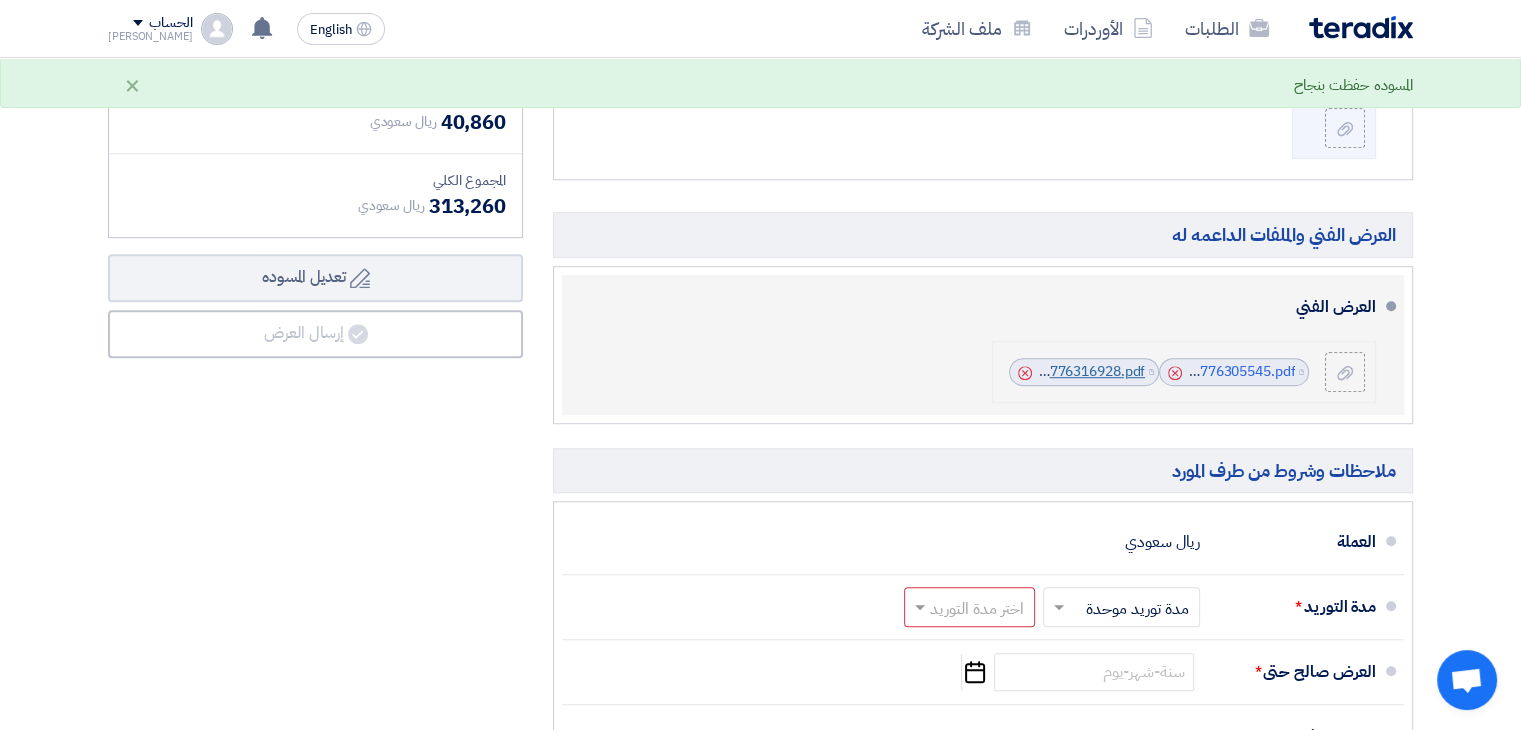 click on "SCOPE_OF_WORKGPC_Normal_1753776316928.pdf" 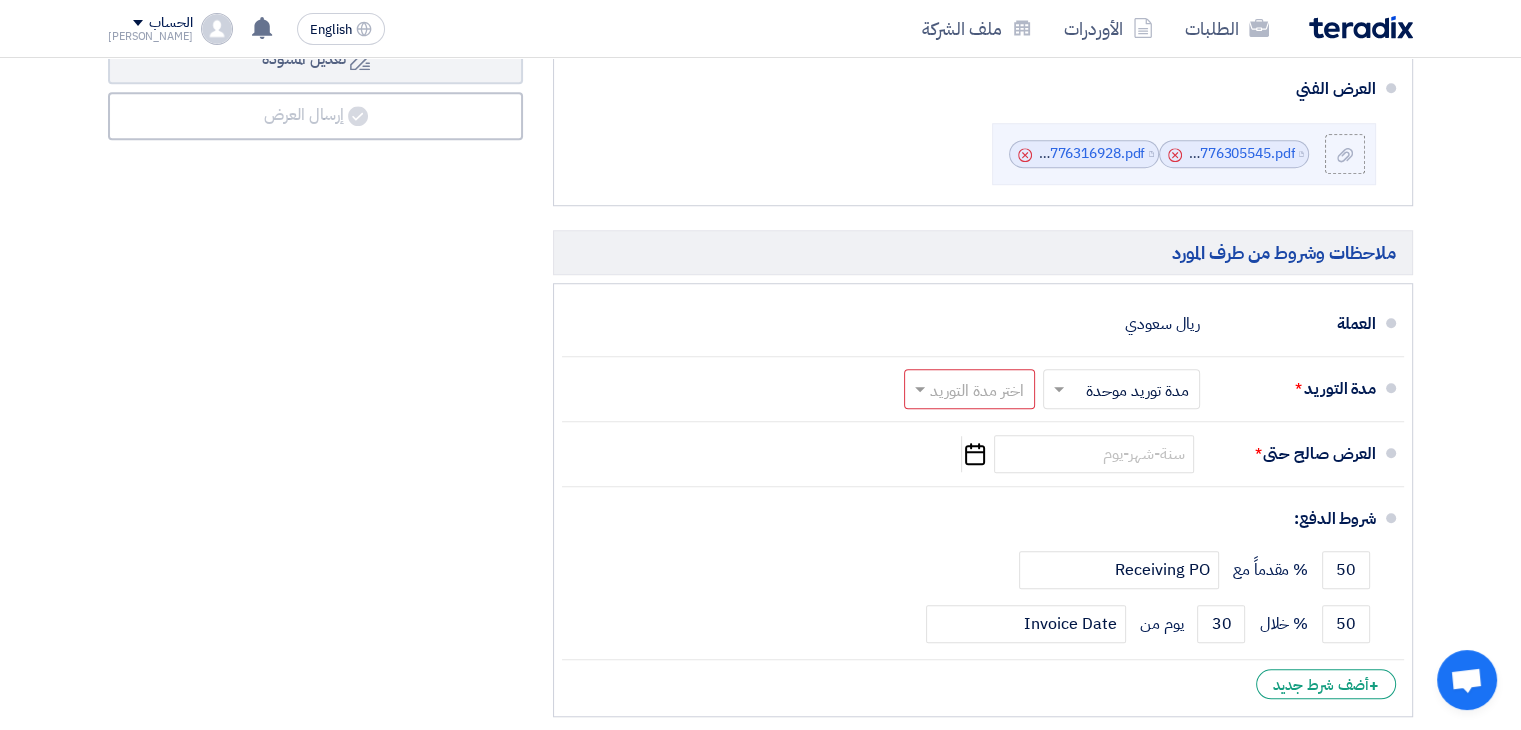 scroll, scrollTop: 1469, scrollLeft: 0, axis: vertical 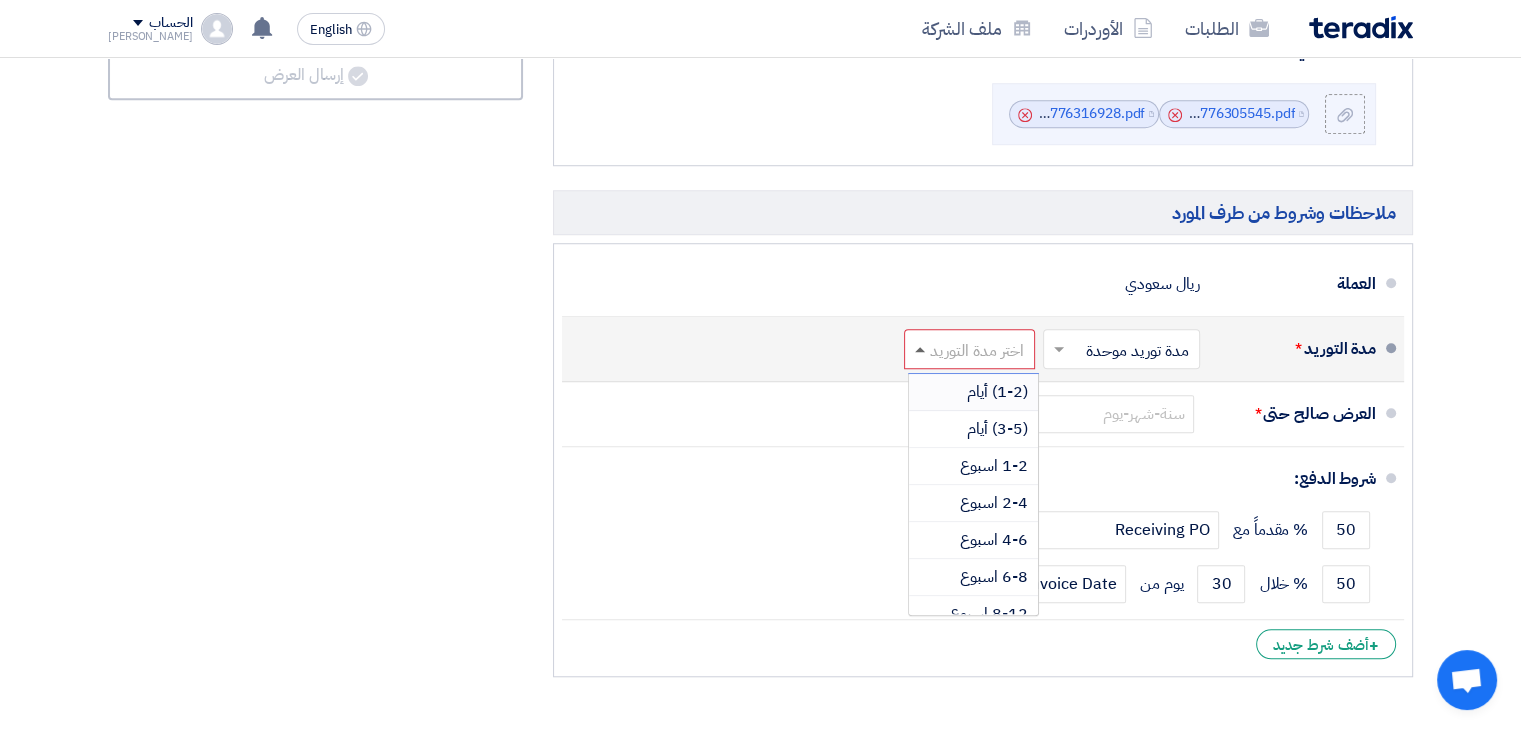 click 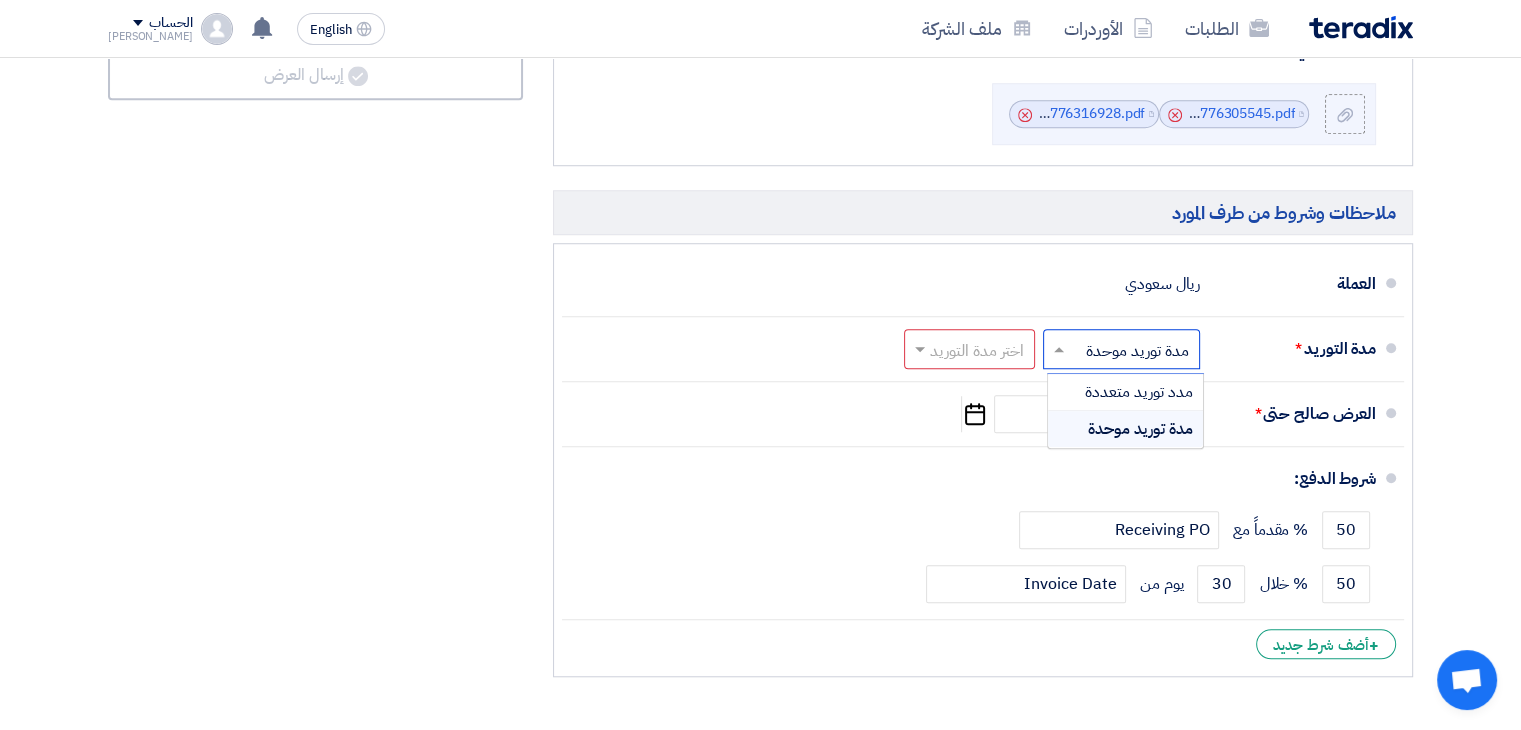 click 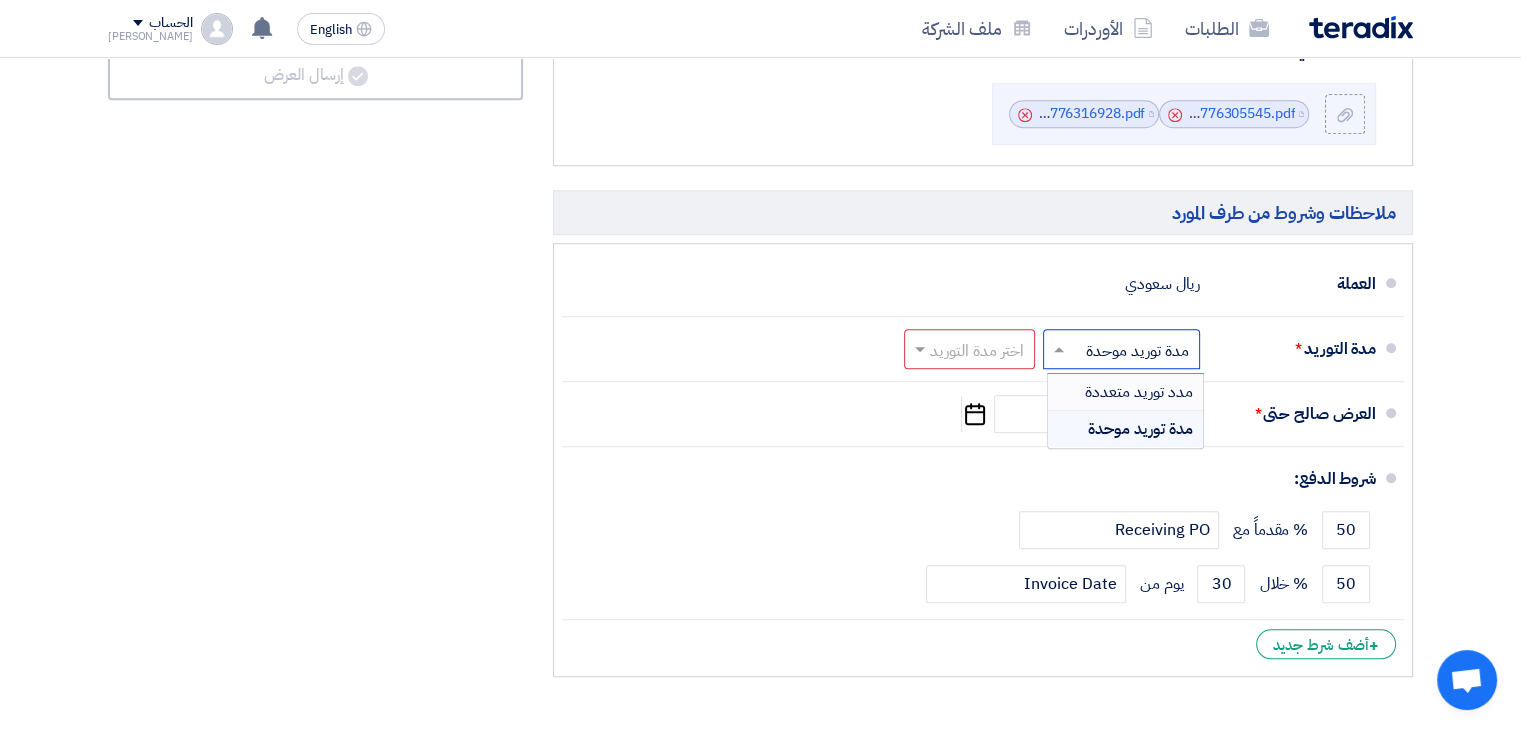 click on "مدد توريد متعددة" at bounding box center (1139, 392) 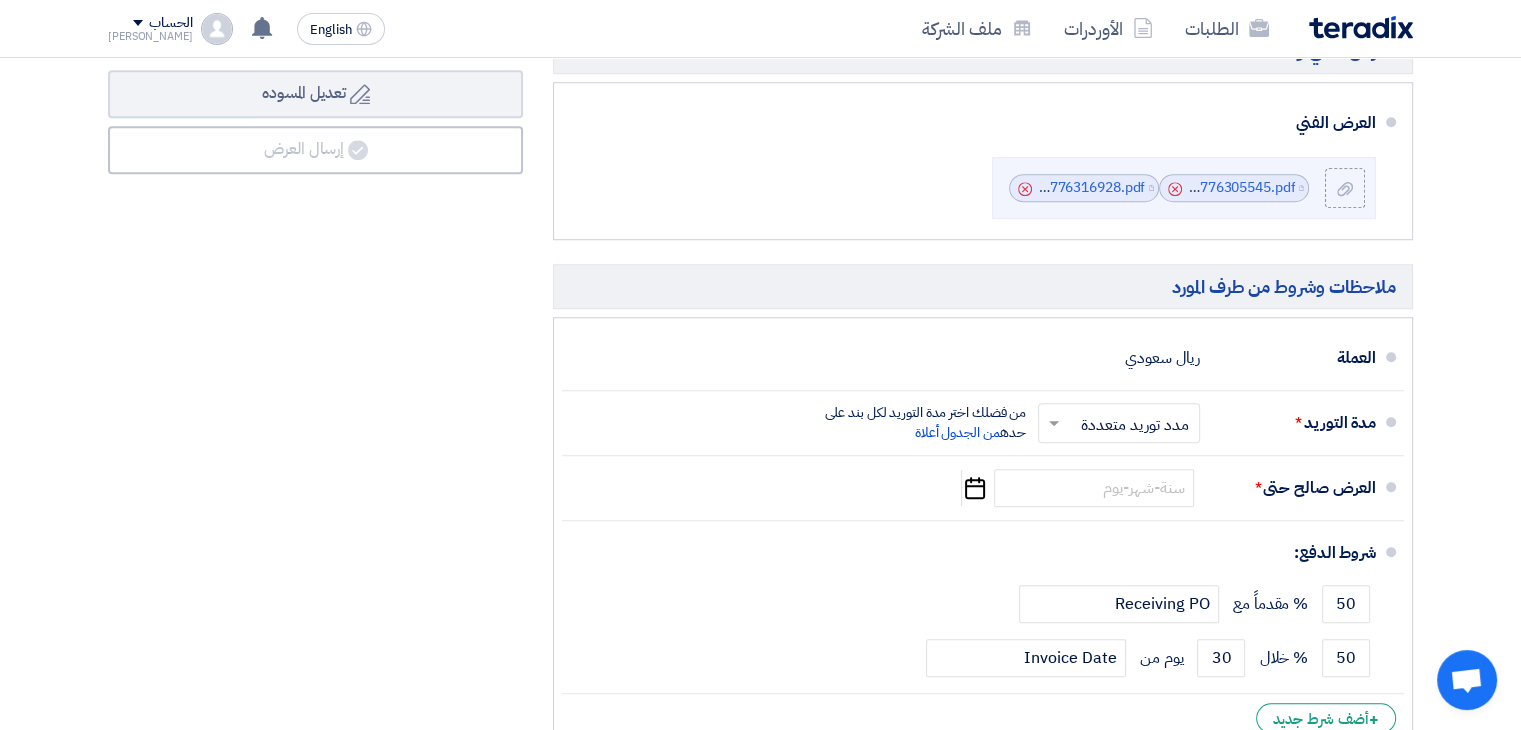 scroll, scrollTop: 1459, scrollLeft: 0, axis: vertical 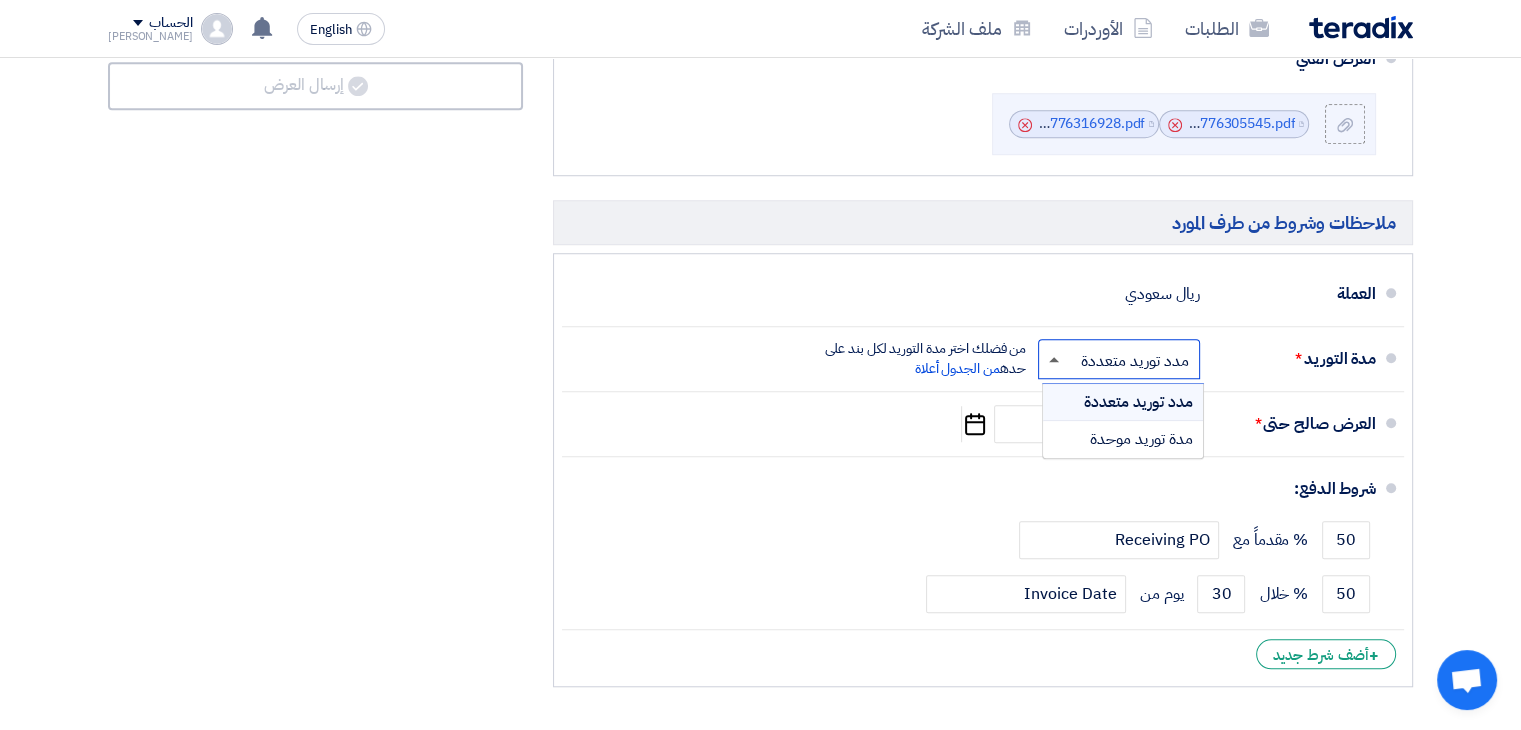 click 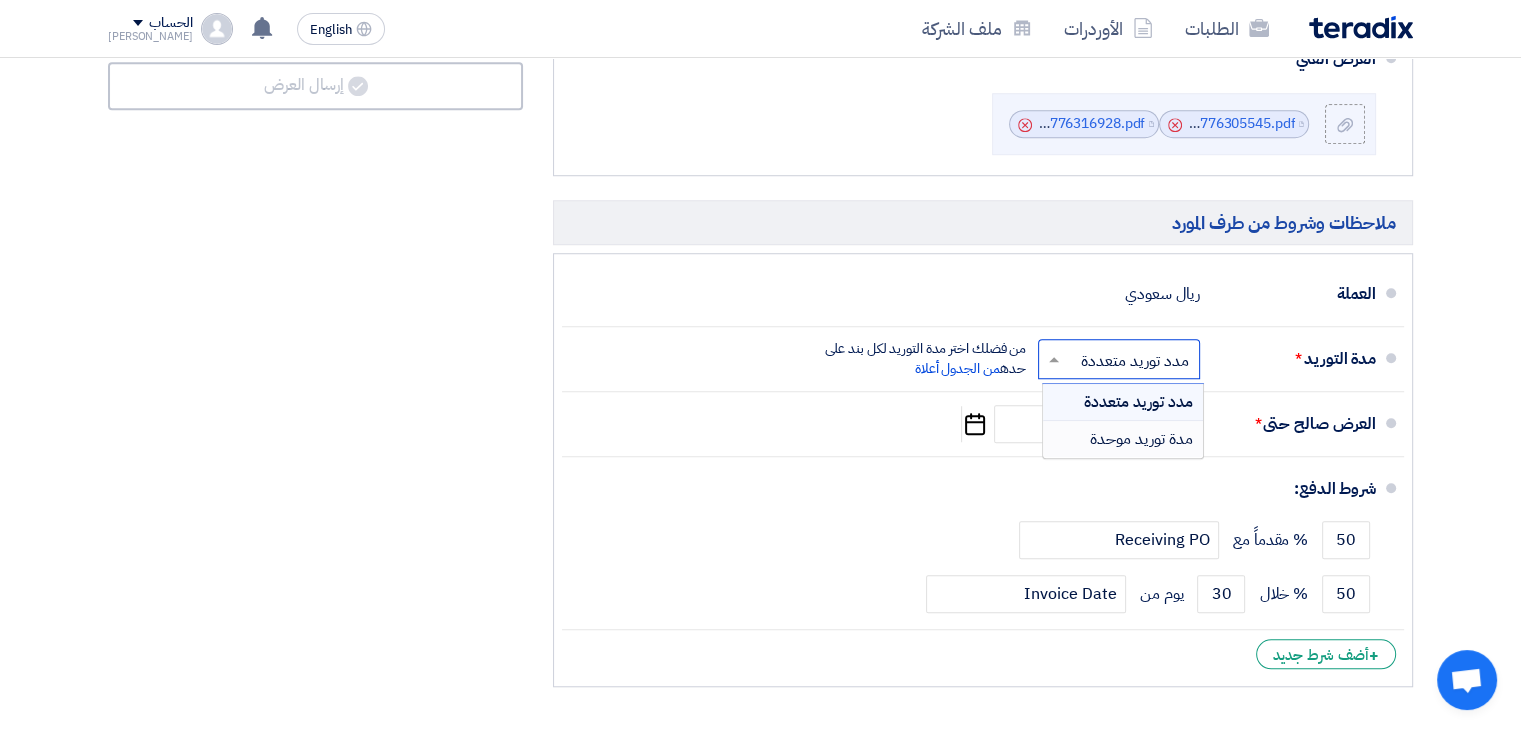 click on "مدة توريد موحدة" at bounding box center (1141, 439) 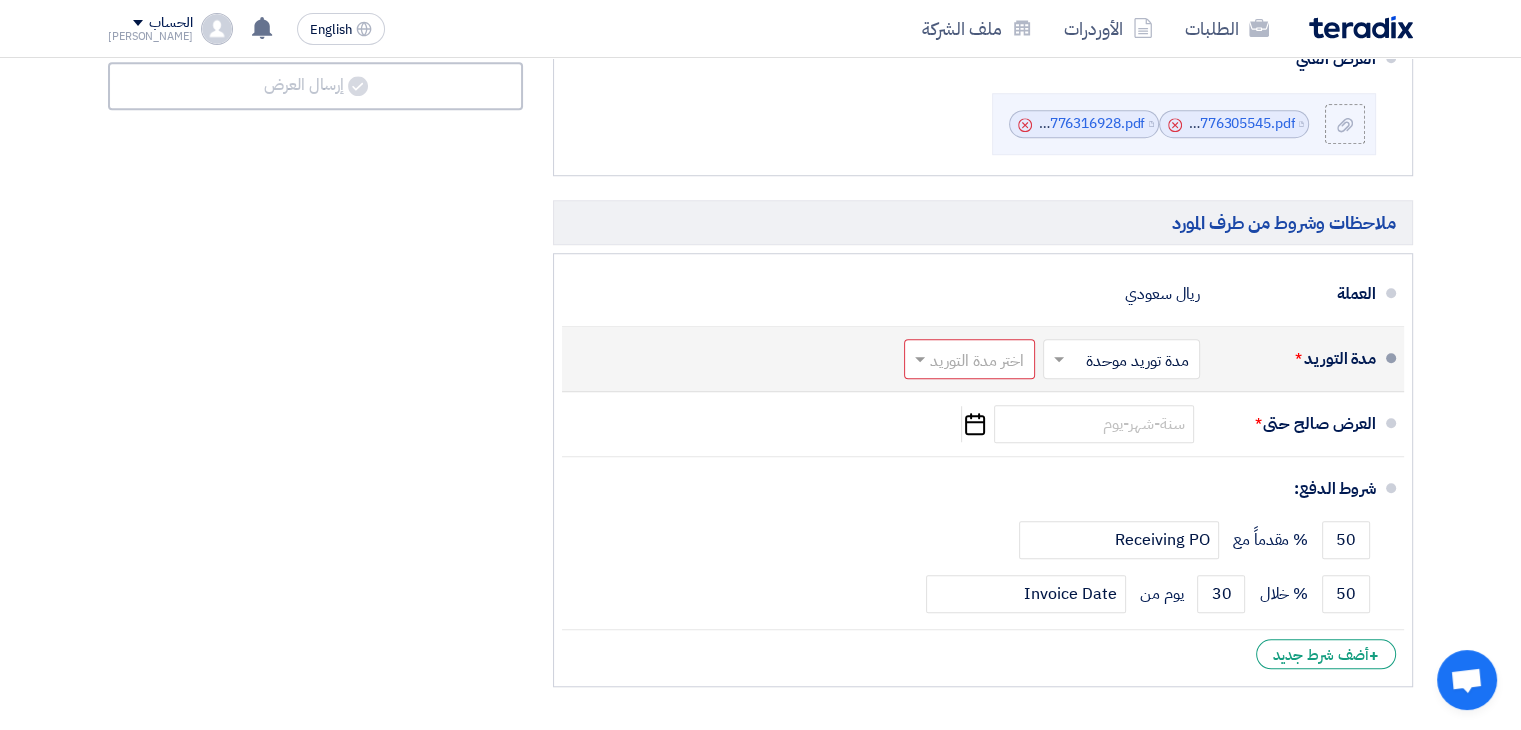 click 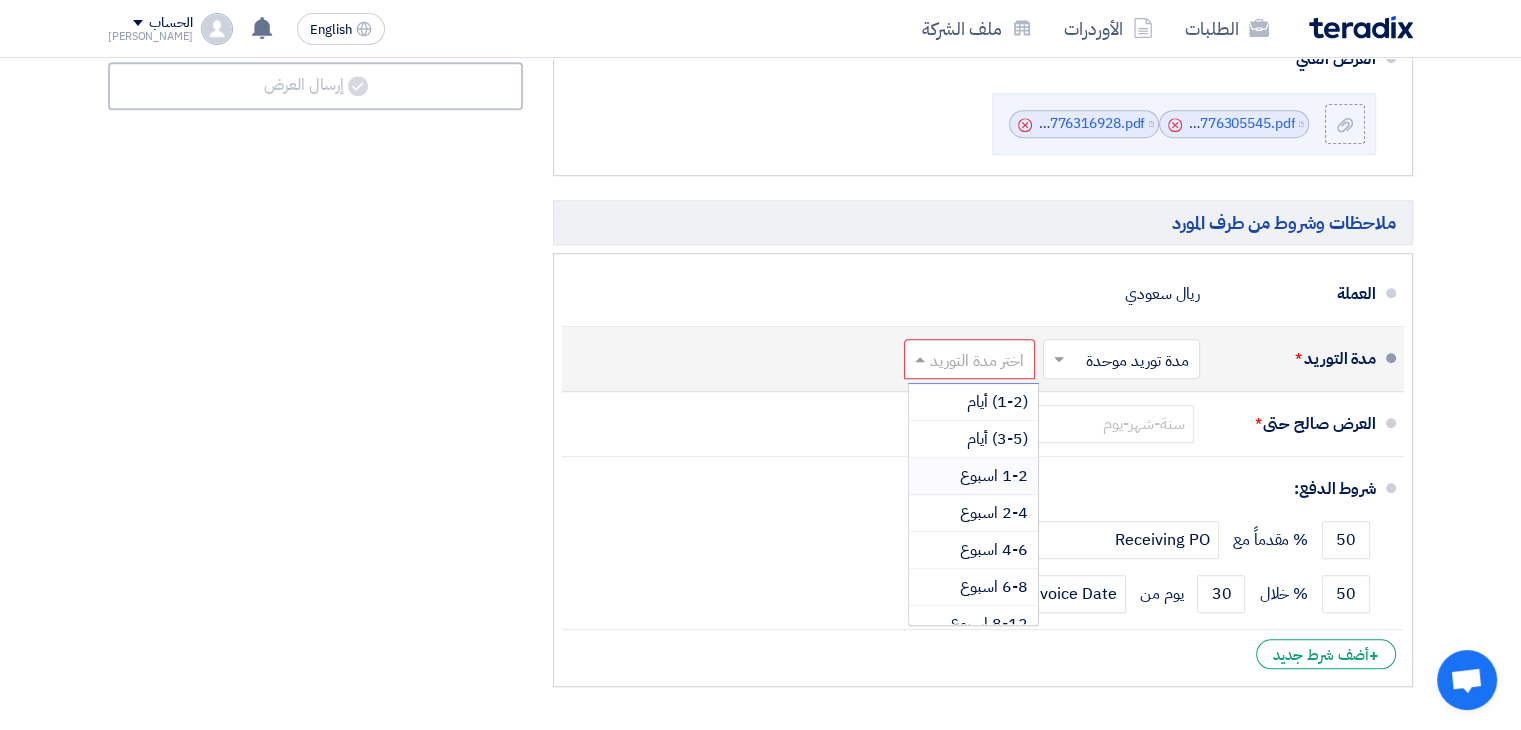 click on "1-2 اسبوع" at bounding box center [994, 476] 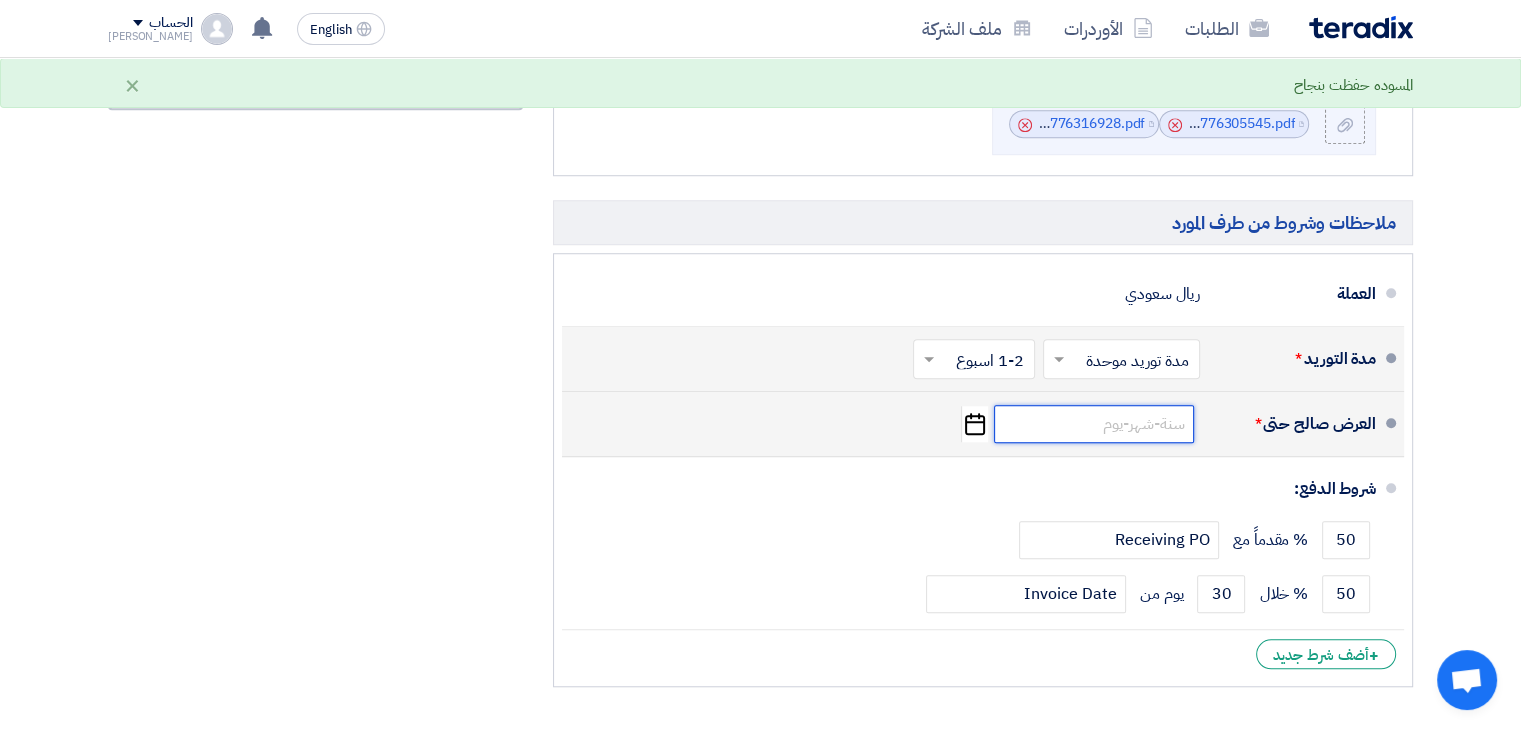 click 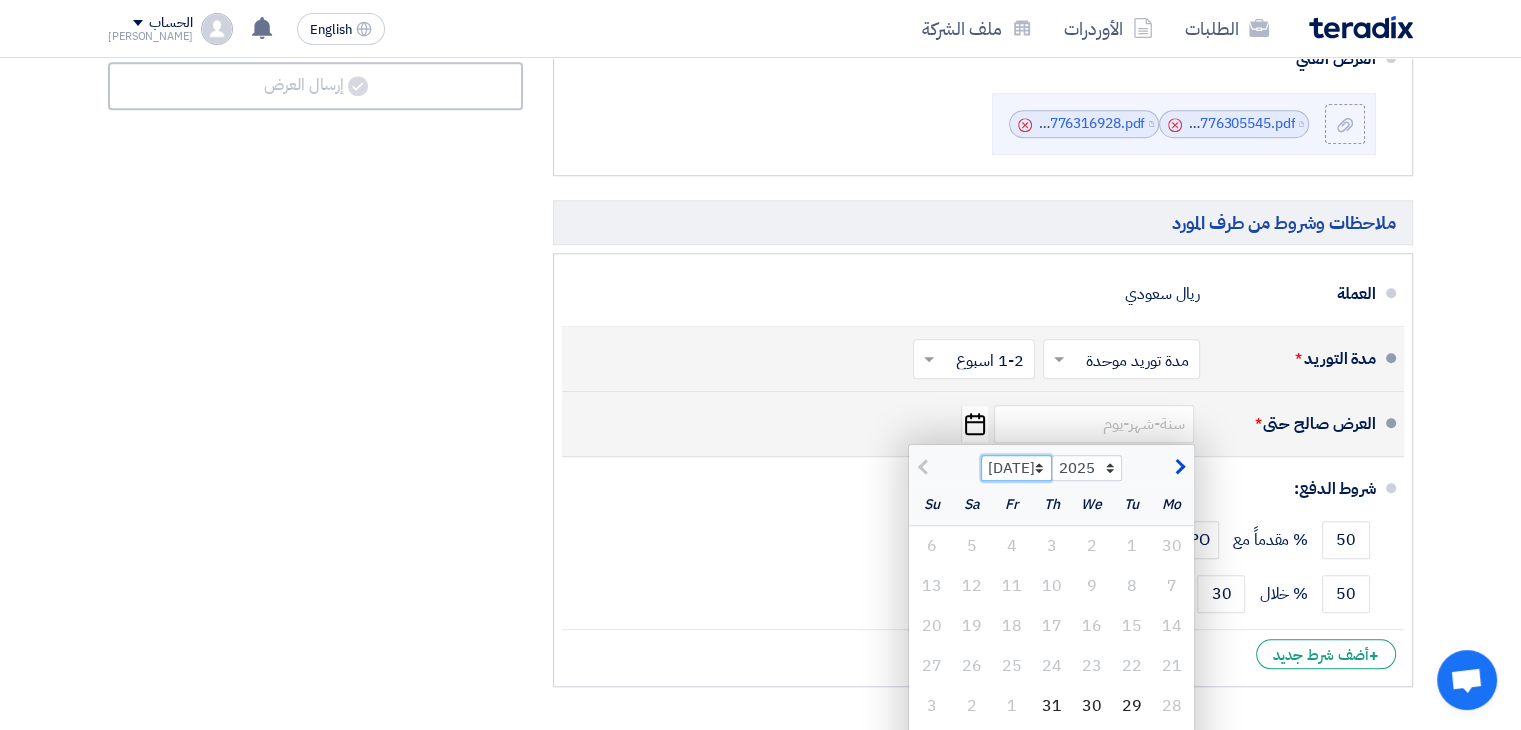 click on "[DATE] Aug Sep Oct Nov Dec" 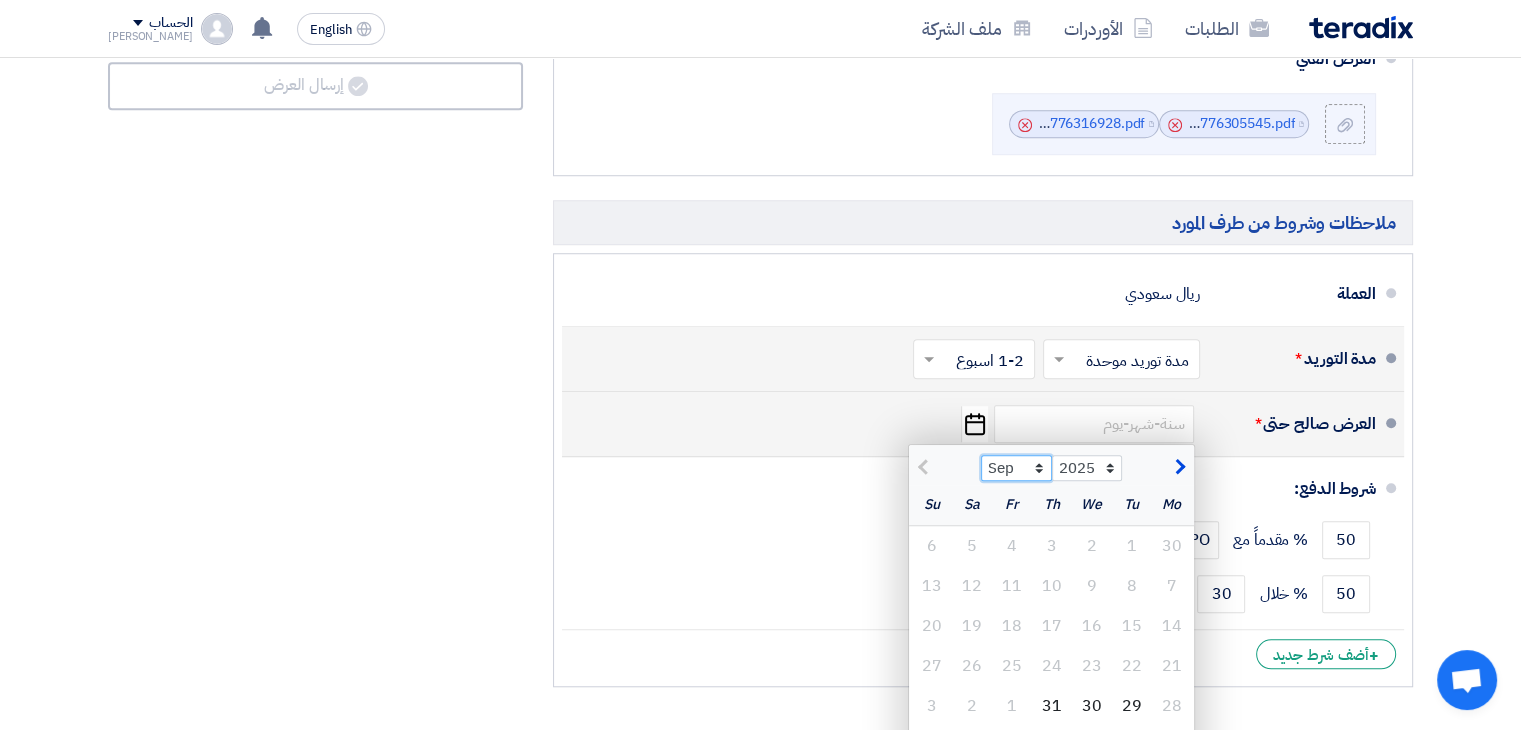 click on "[DATE] Aug Sep Oct Nov Dec" 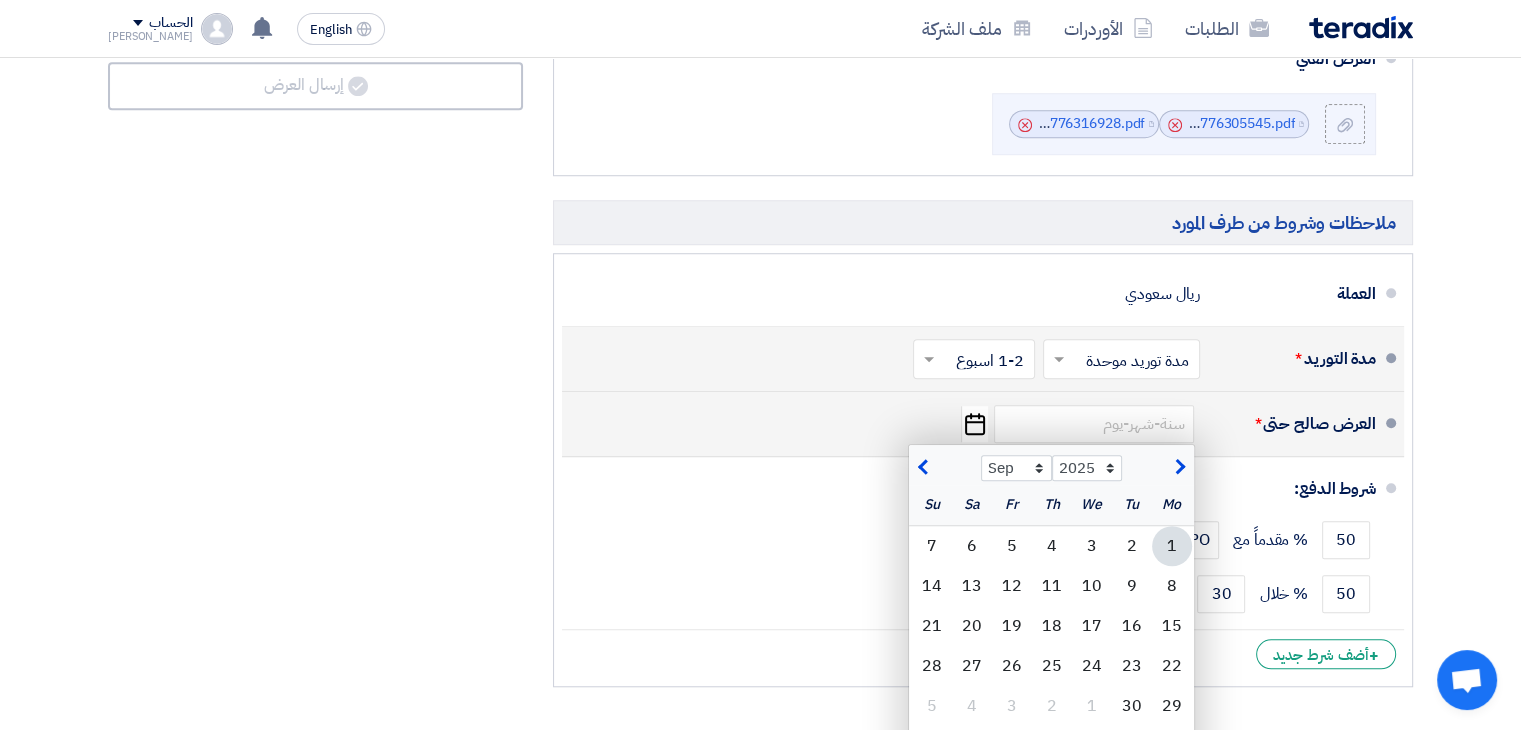 click on "1" 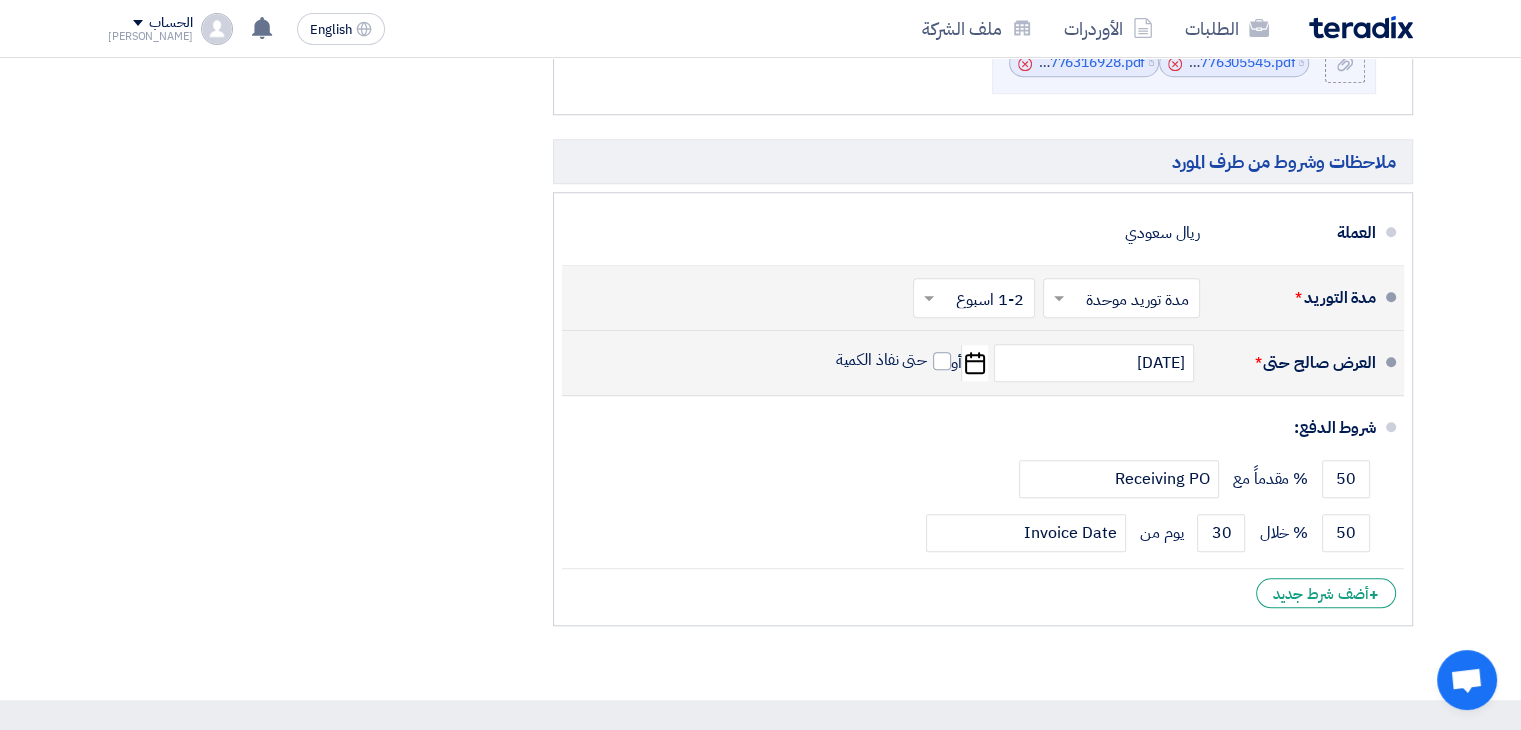 scroll, scrollTop: 1600, scrollLeft: 0, axis: vertical 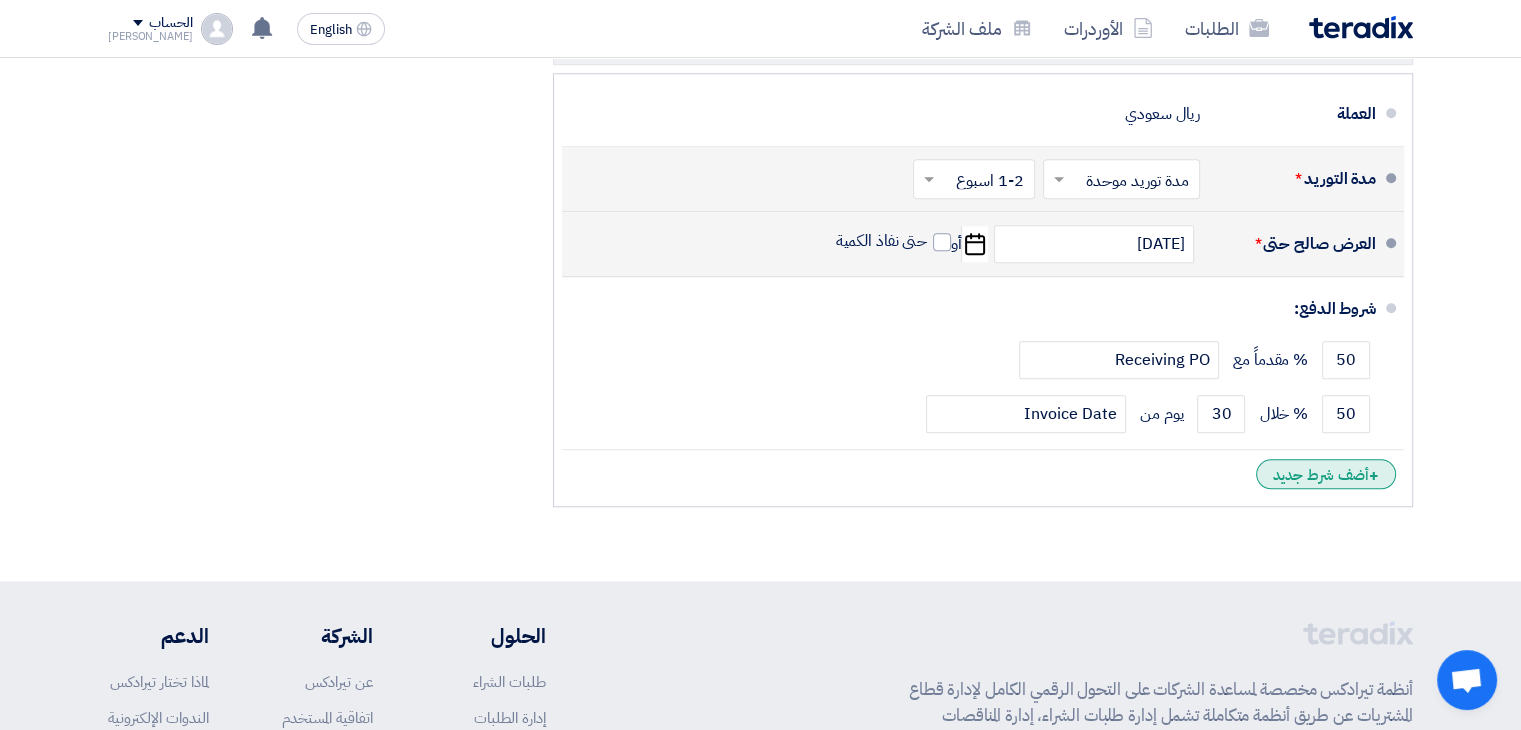 click on "+
أضف شرط جديد" 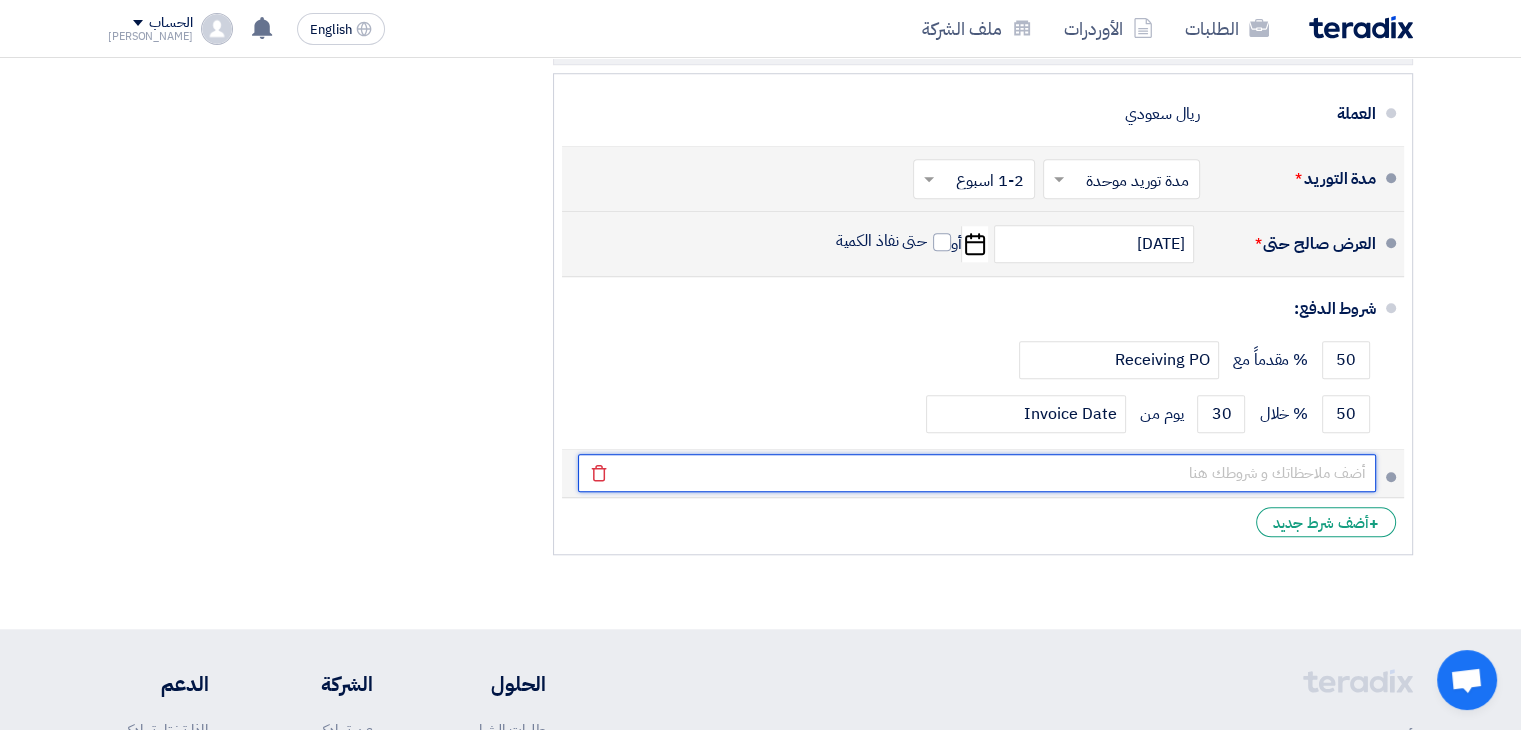 click 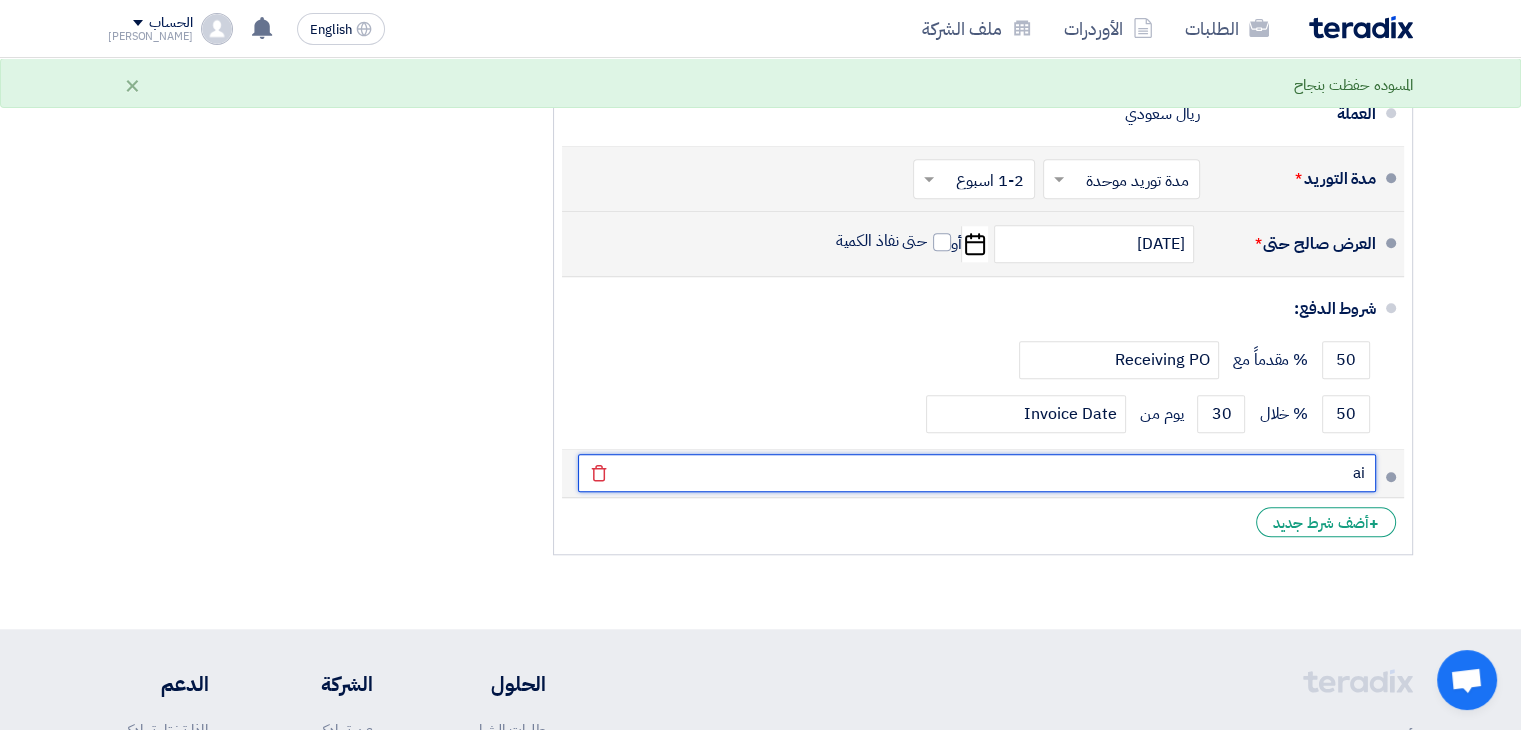 type on "a" 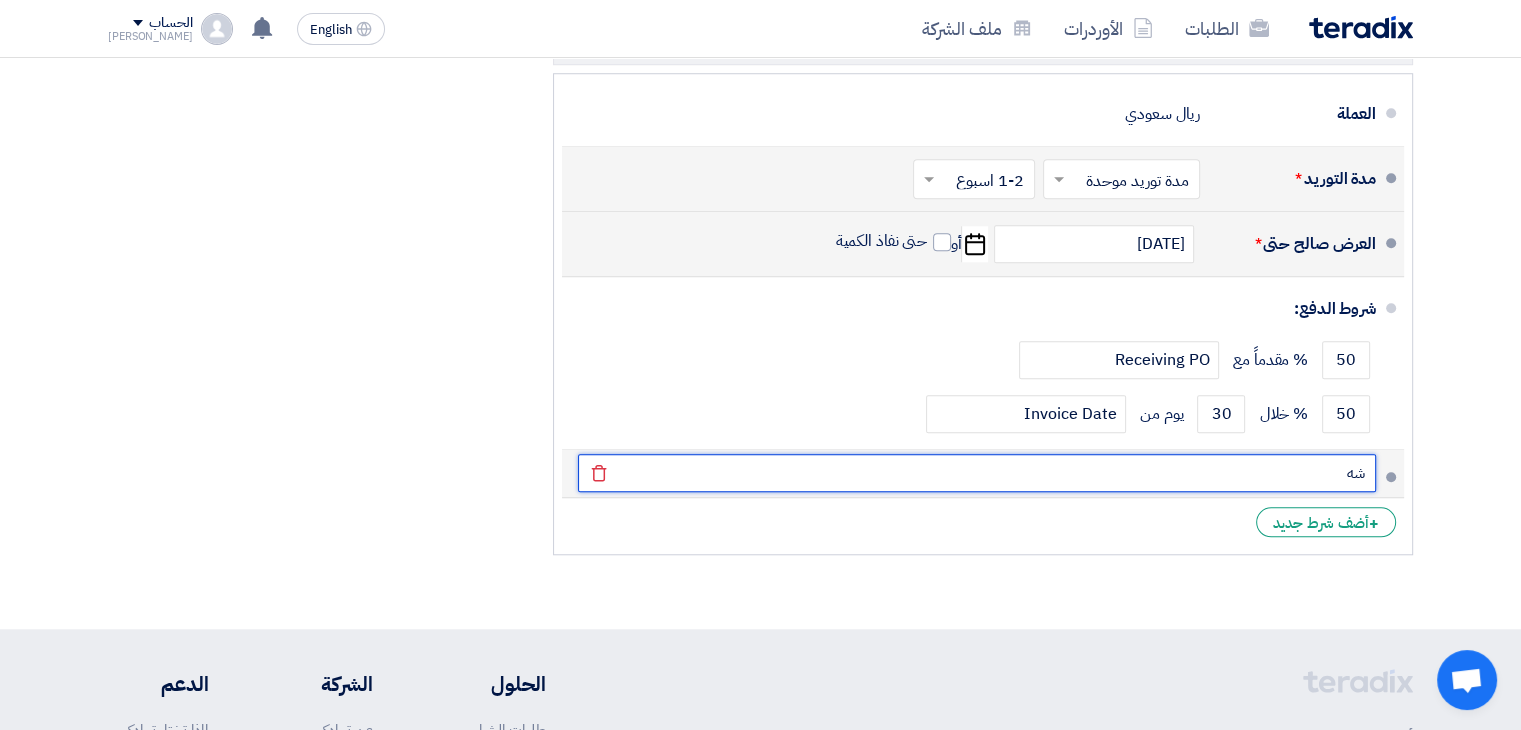 type on "ش" 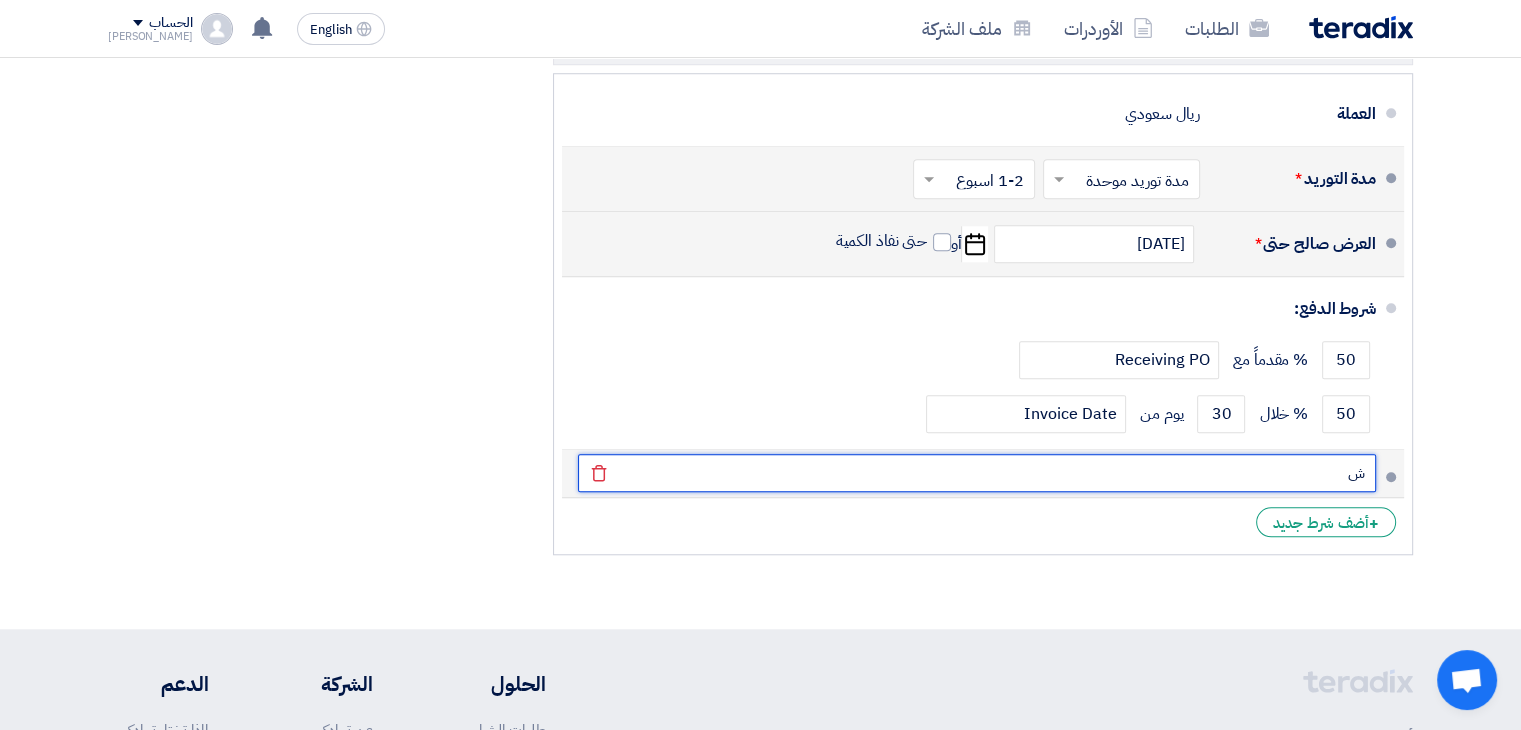 type 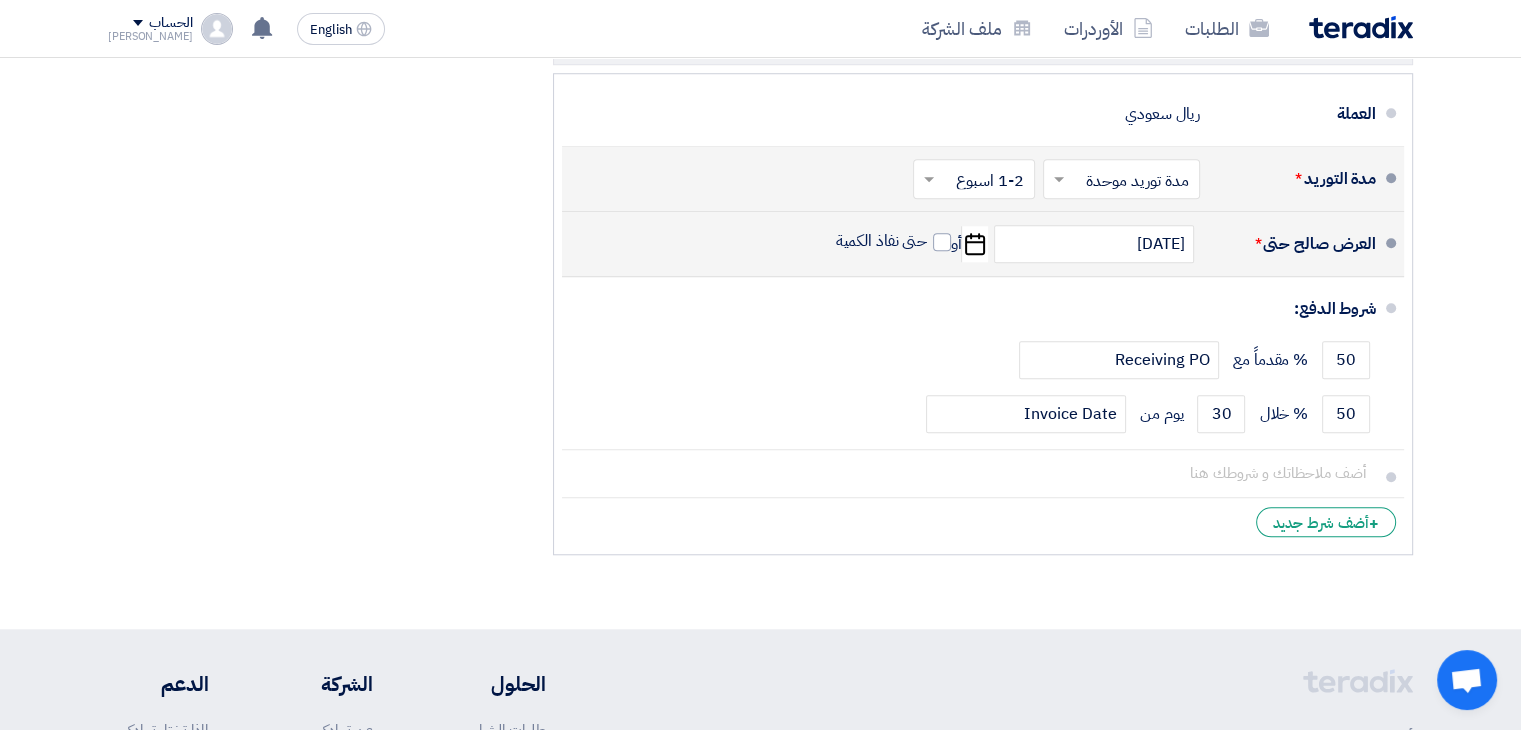 click on "تفاصيل الطلب
#
الكود/الموديل
البيان/الوصف
الكمية/العدد
سعر الوحدة (SAR)
الضرائب
+
'Select taxes...
15% -VAT" 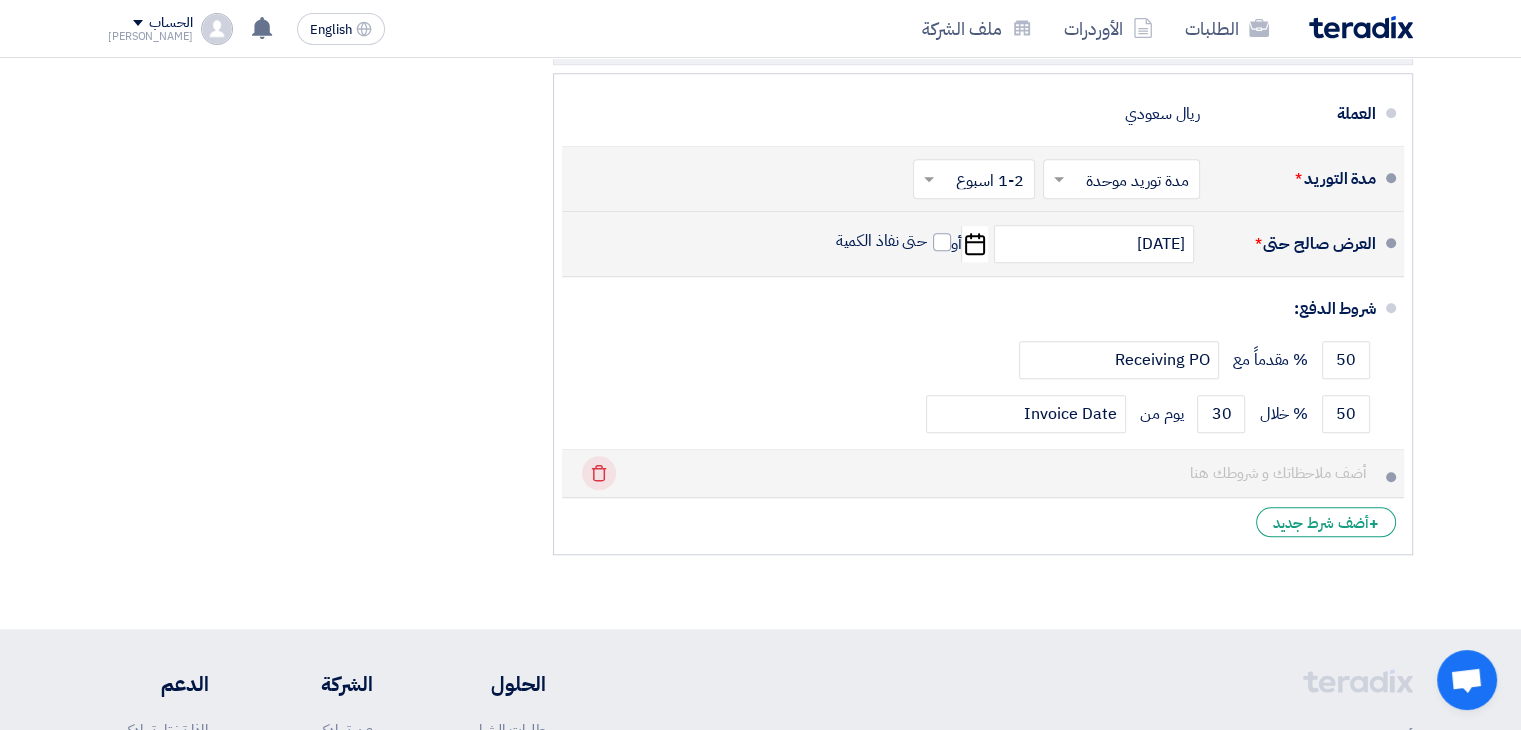 click on "Delete" 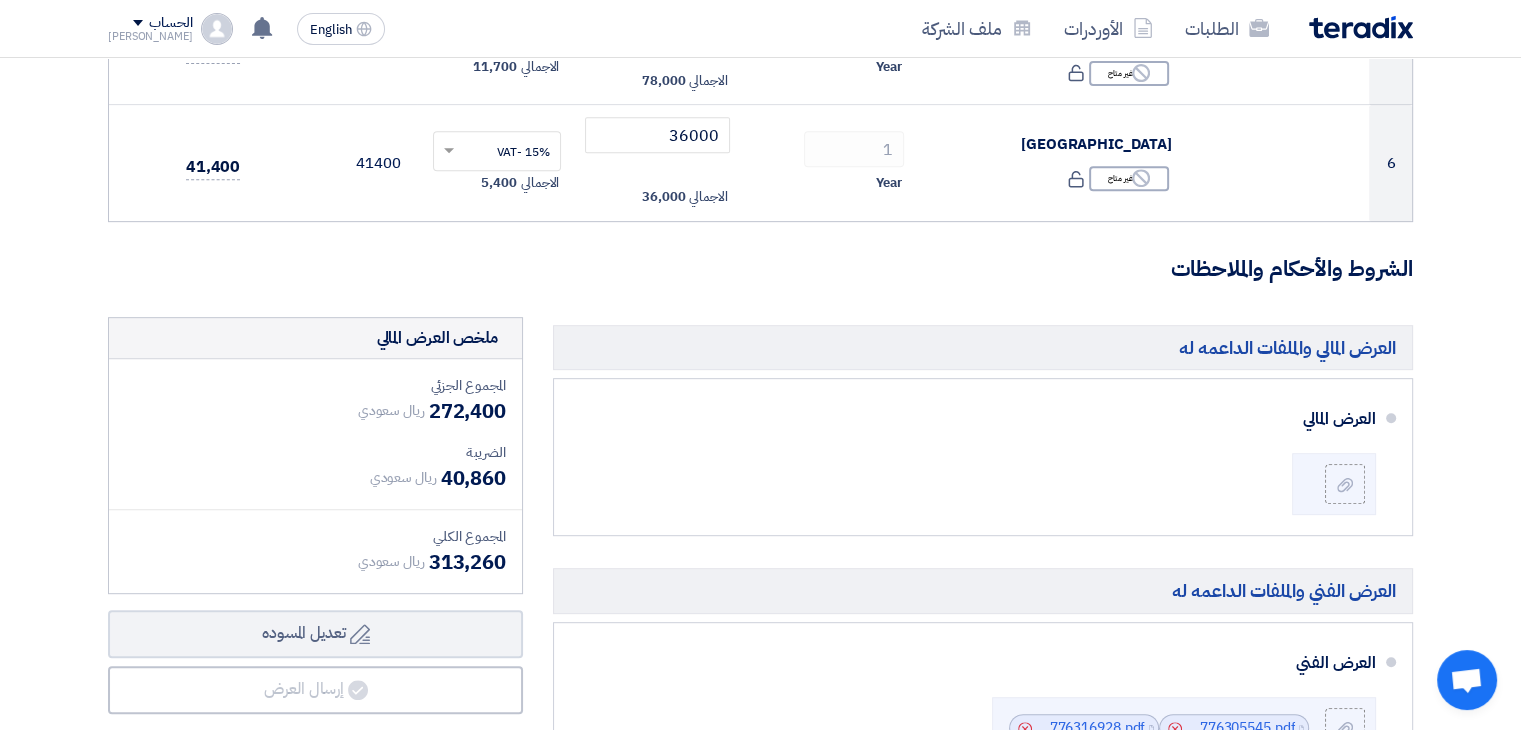 scroll, scrollTop: 793, scrollLeft: 0, axis: vertical 